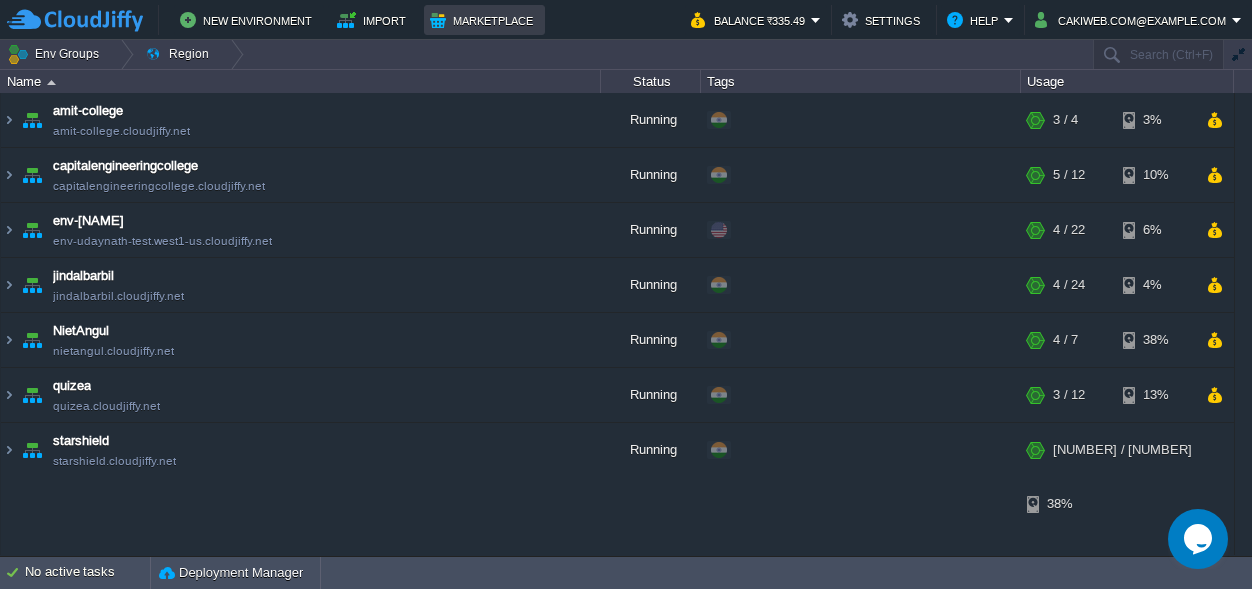 scroll, scrollTop: 0, scrollLeft: 0, axis: both 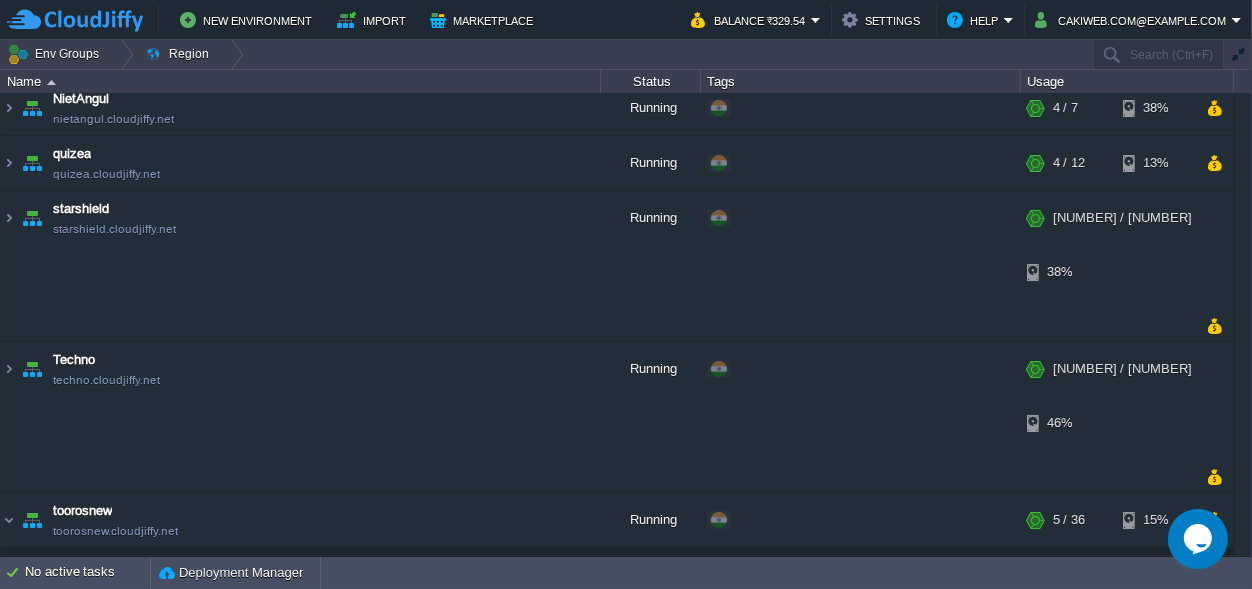click on "Opens Chat This icon Opens the chat window." 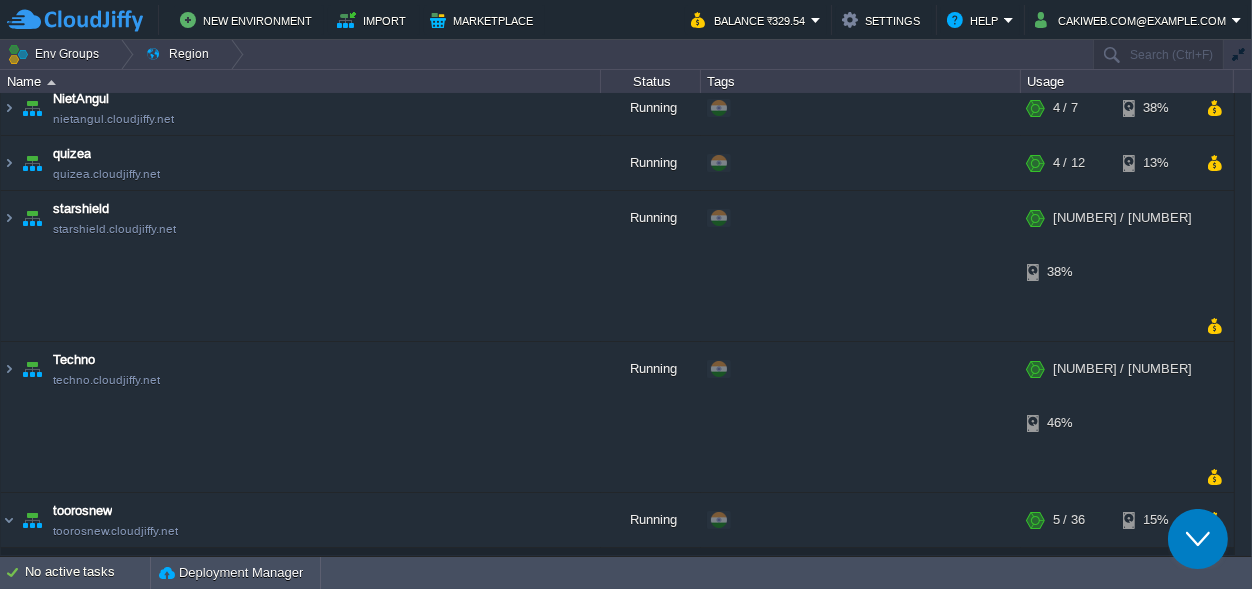 scroll, scrollTop: 0, scrollLeft: 0, axis: both 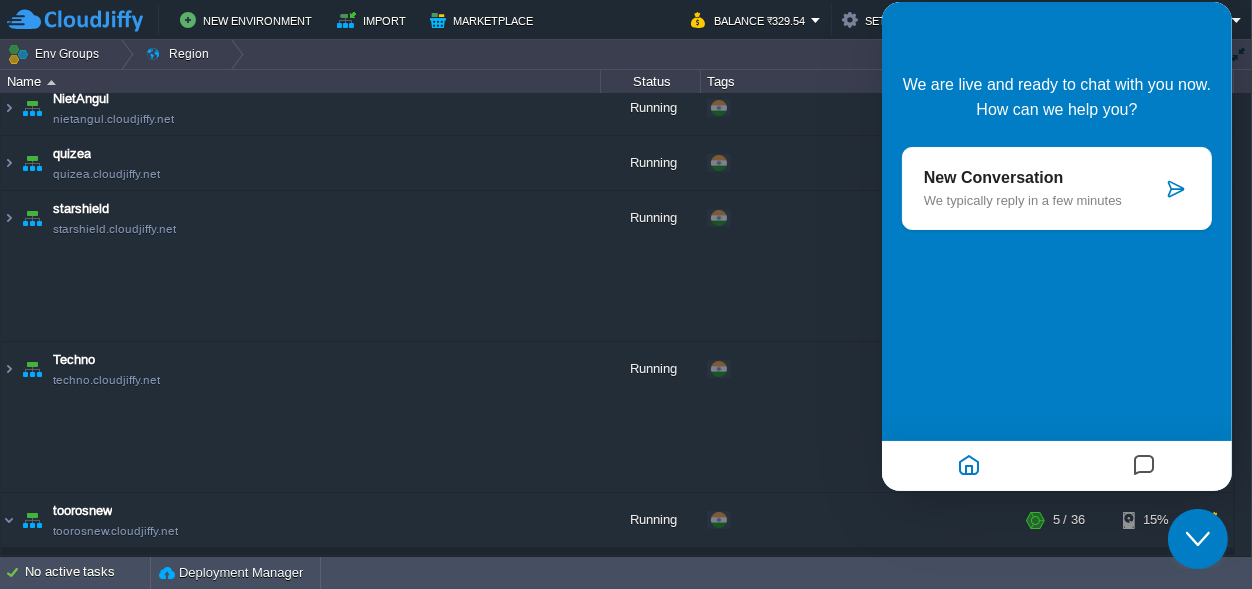 click at bounding box center [1144, 466] 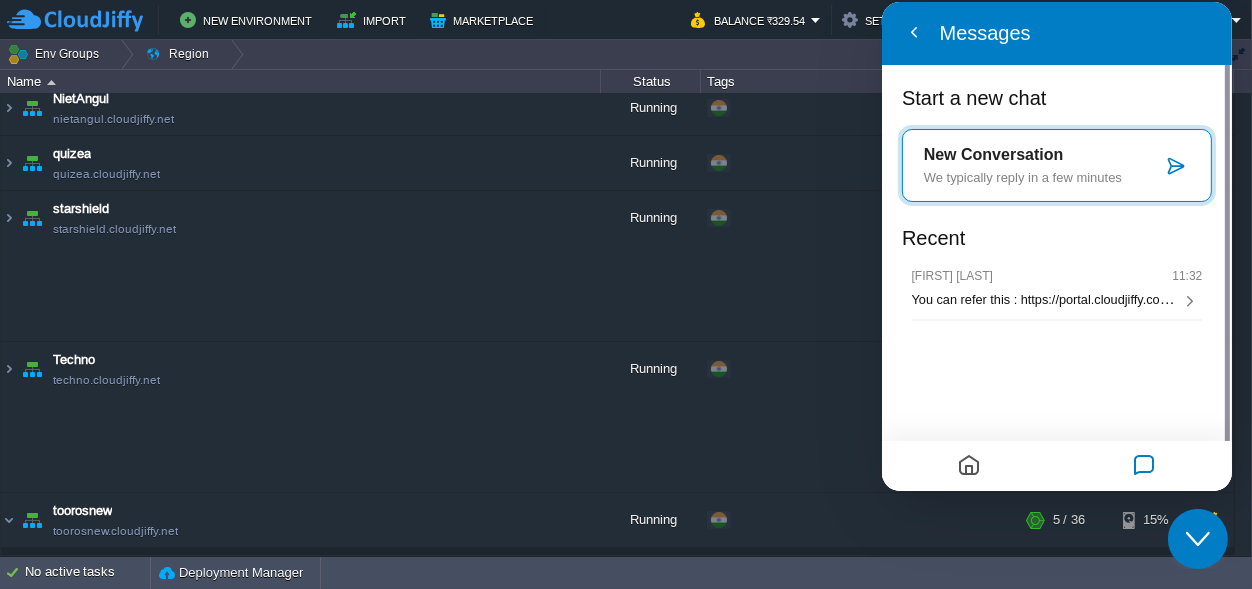 click at bounding box center [969, 466] 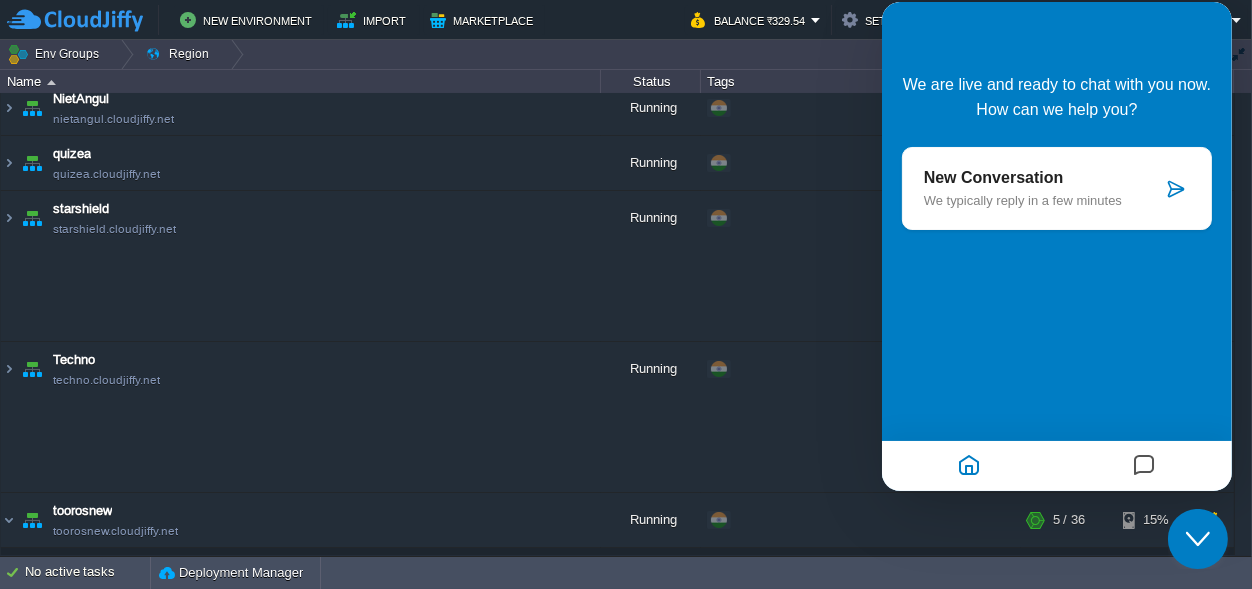 click on "Close Chat This icon closes the chat window." 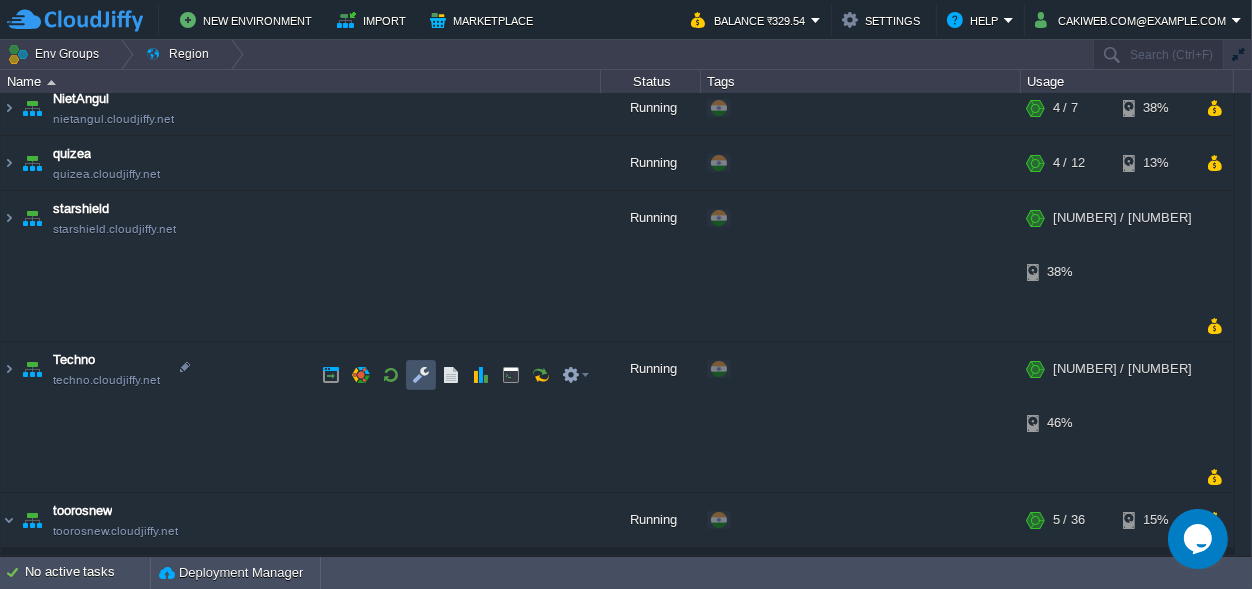 click at bounding box center (421, 375) 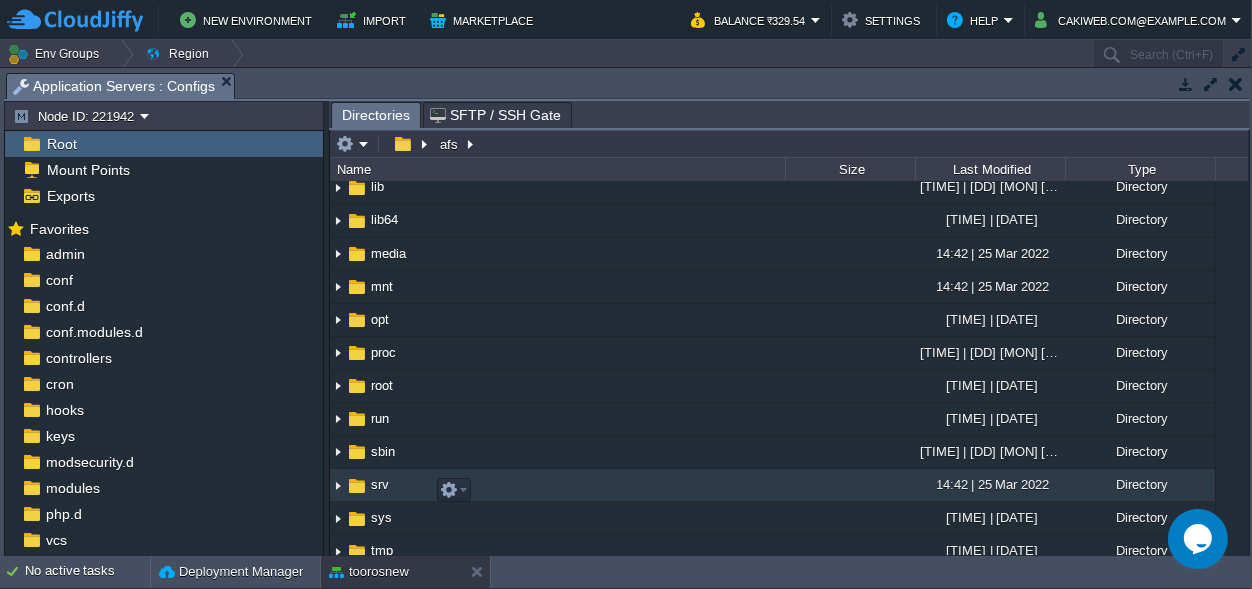 scroll, scrollTop: 0, scrollLeft: 0, axis: both 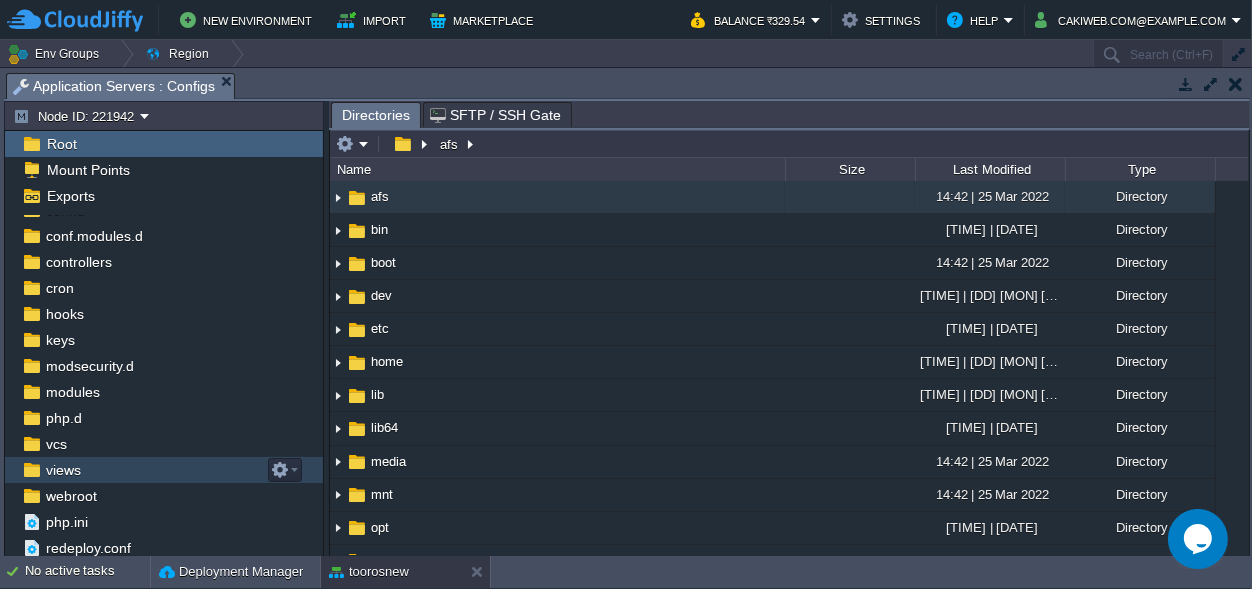 click on "views" at bounding box center (63, 470) 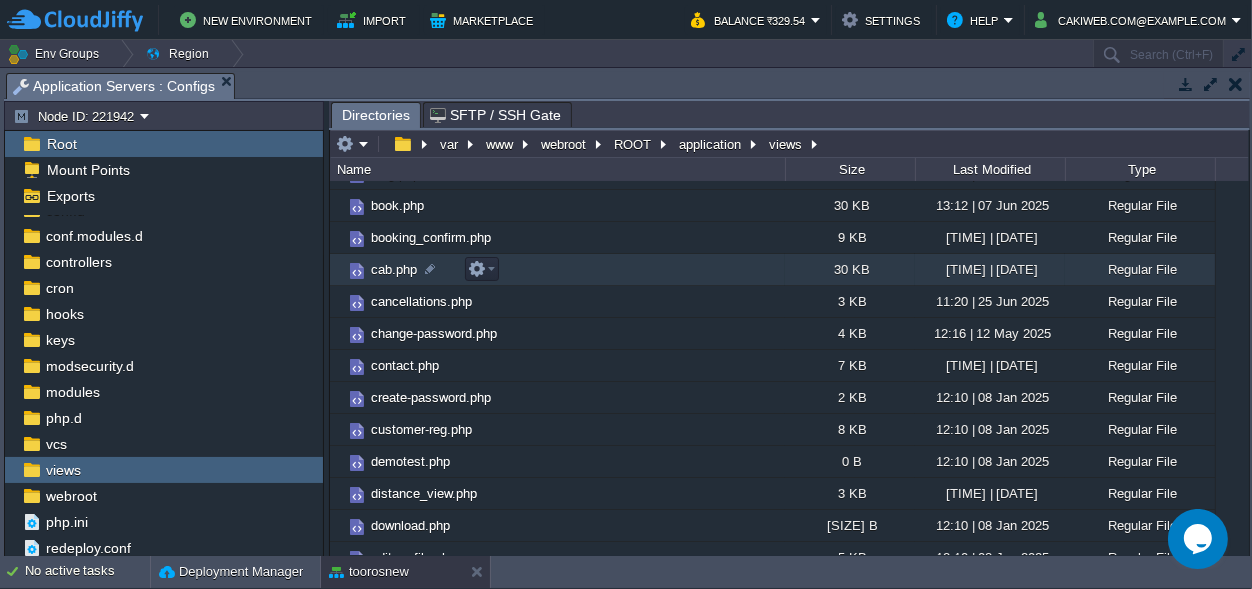 scroll, scrollTop: 0, scrollLeft: 0, axis: both 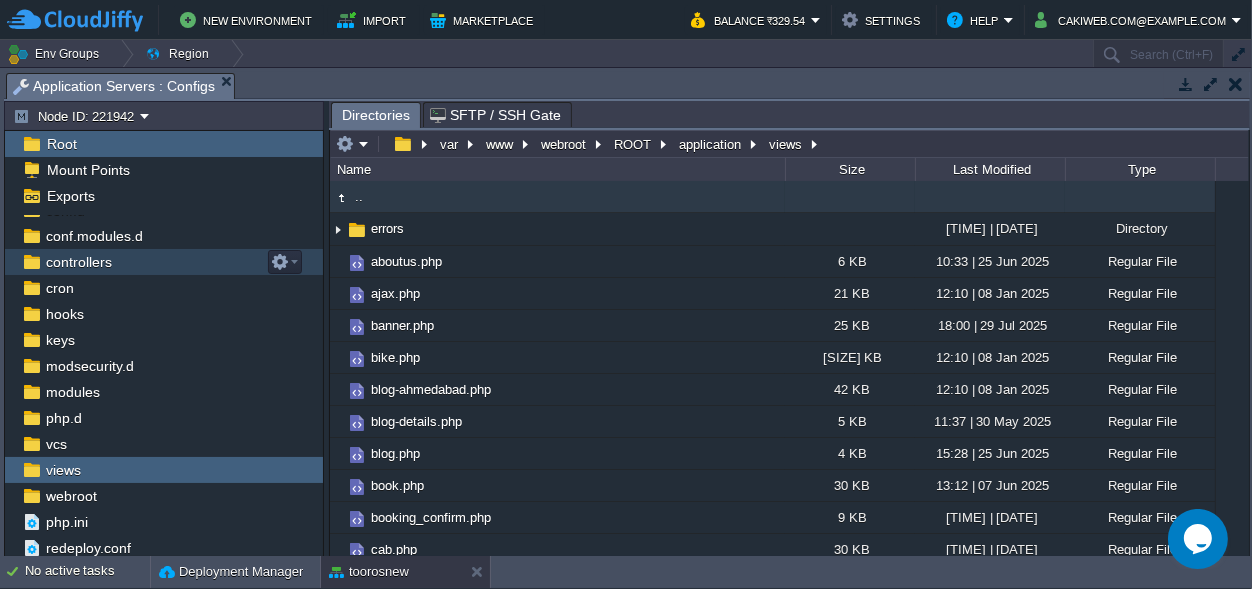click on "controllers" at bounding box center [78, 262] 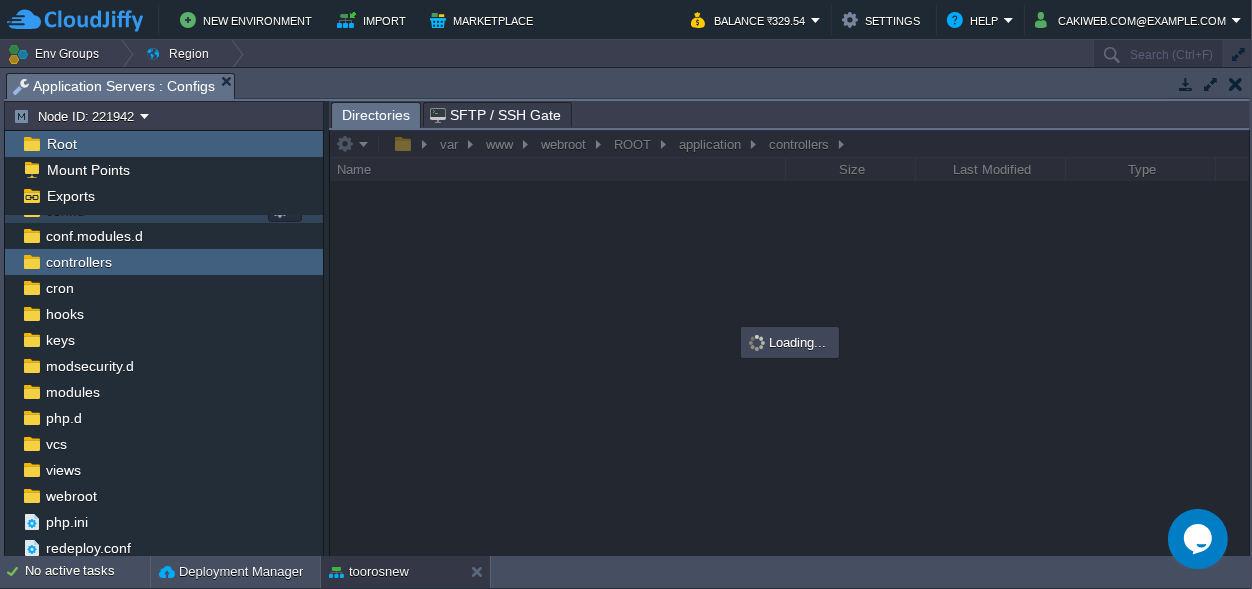 scroll, scrollTop: 0, scrollLeft: 0, axis: both 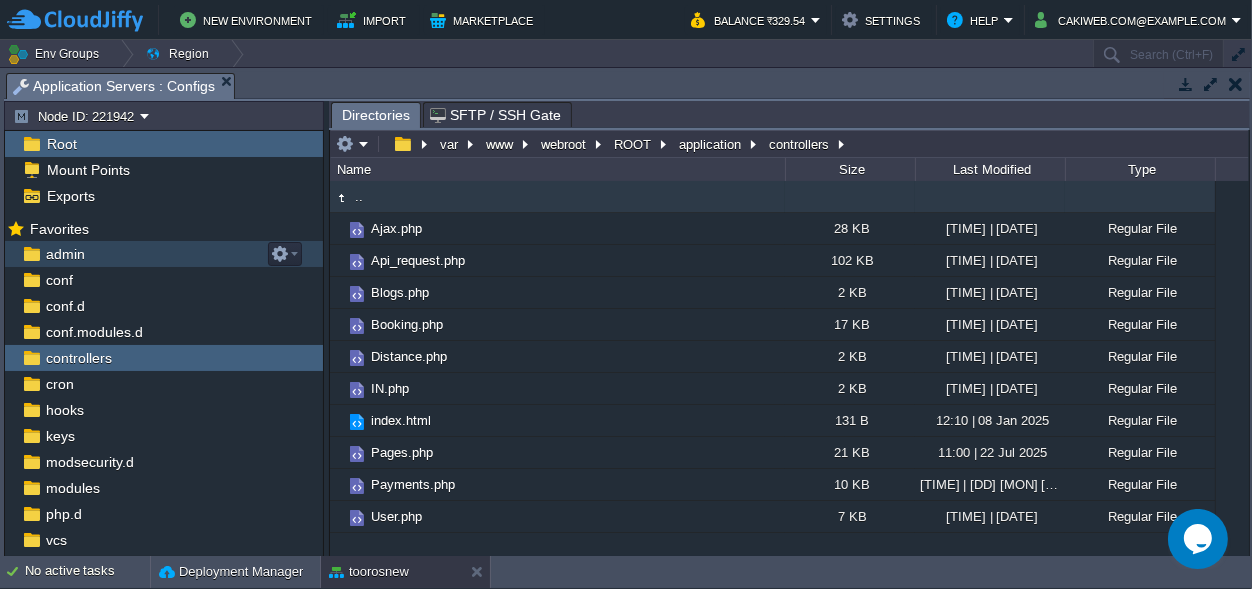 click on "admin" at bounding box center (65, 254) 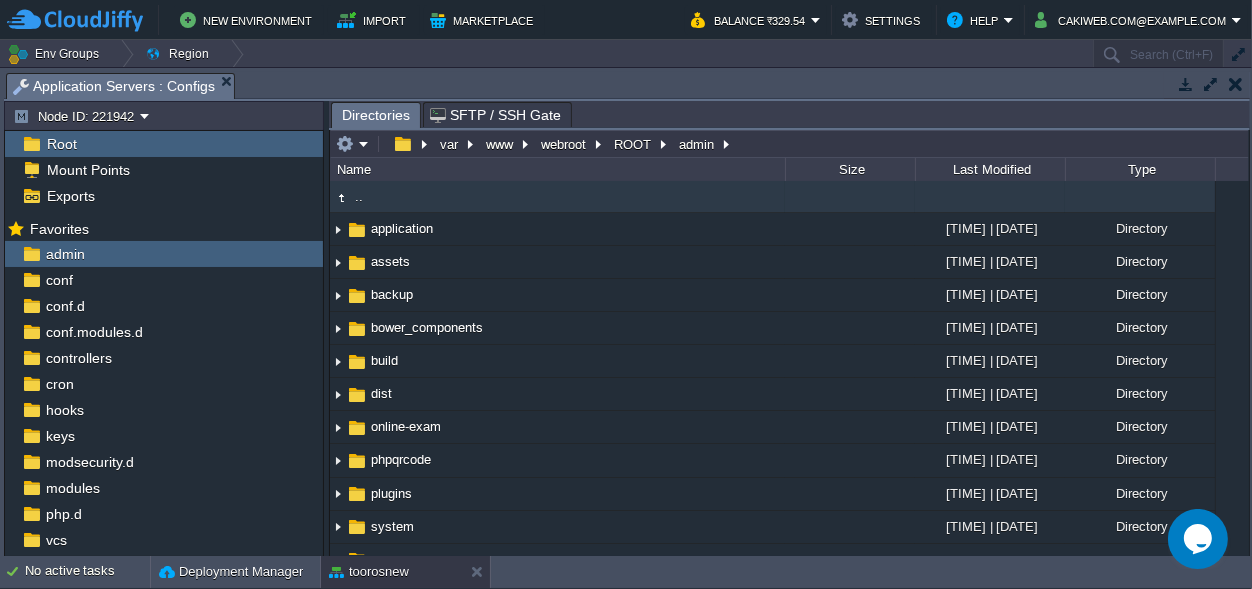 drag, startPoint x: 526, startPoint y: 84, endPoint x: 513, endPoint y: 614, distance: 530.1594 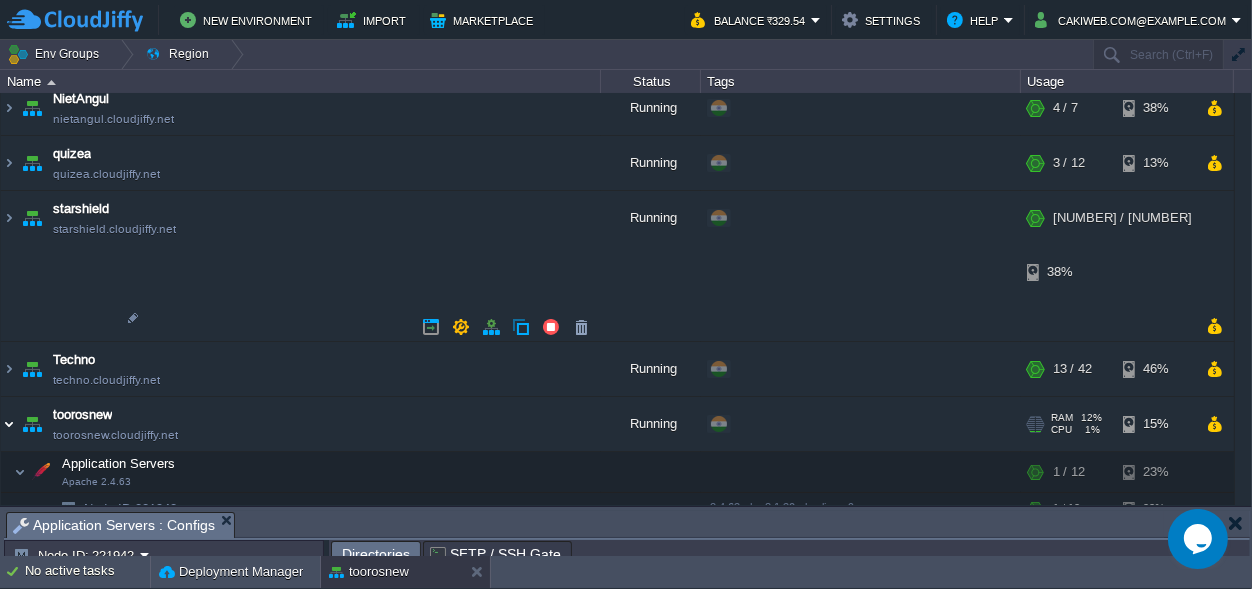 click at bounding box center [9, 424] 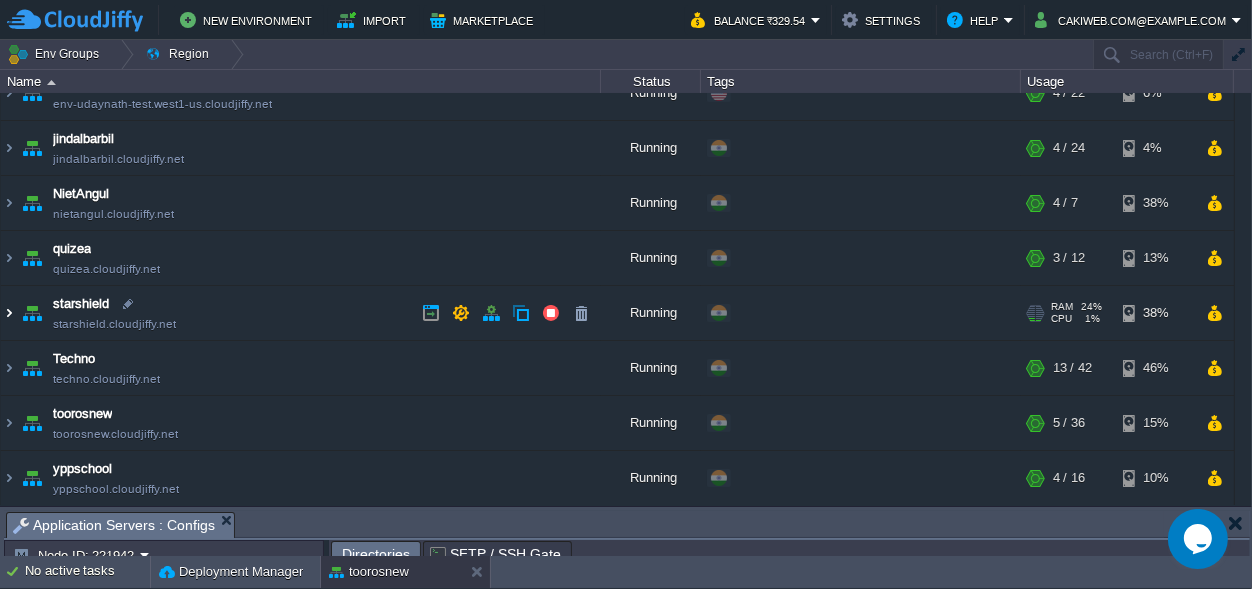 click at bounding box center (9, 313) 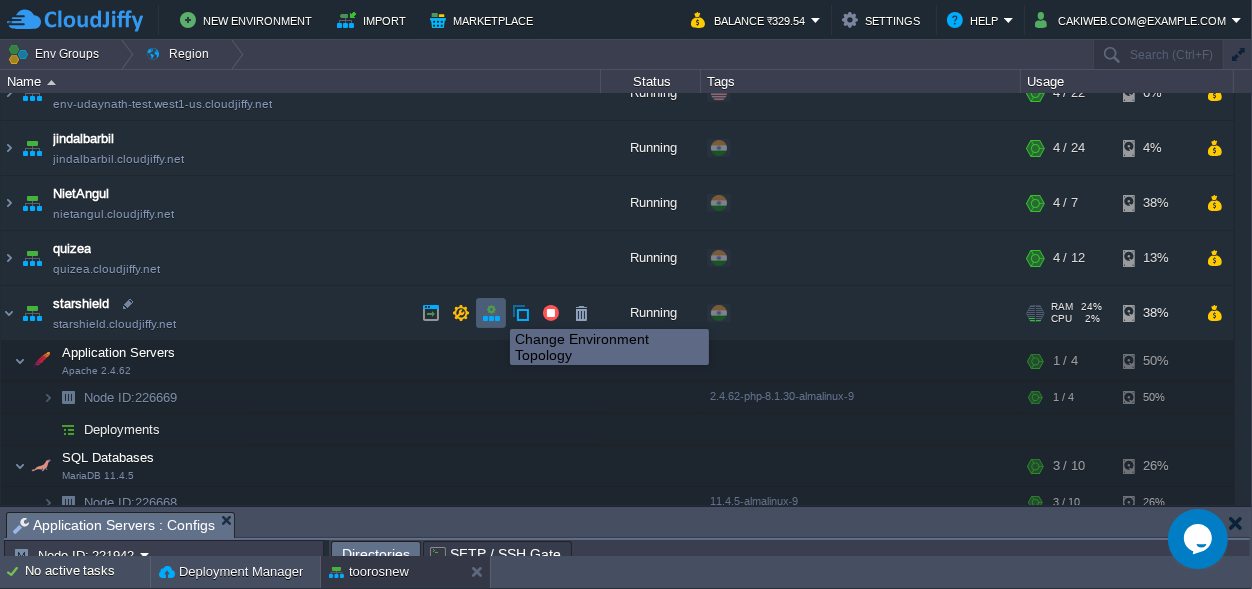 click at bounding box center (491, 313) 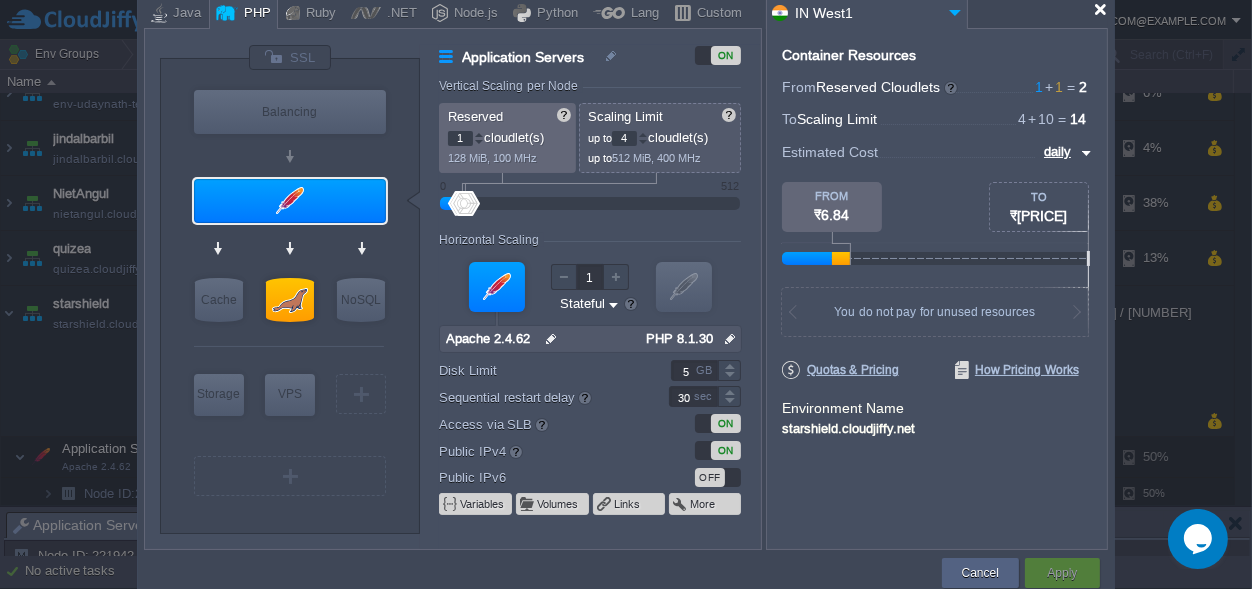 click at bounding box center [1100, 9] 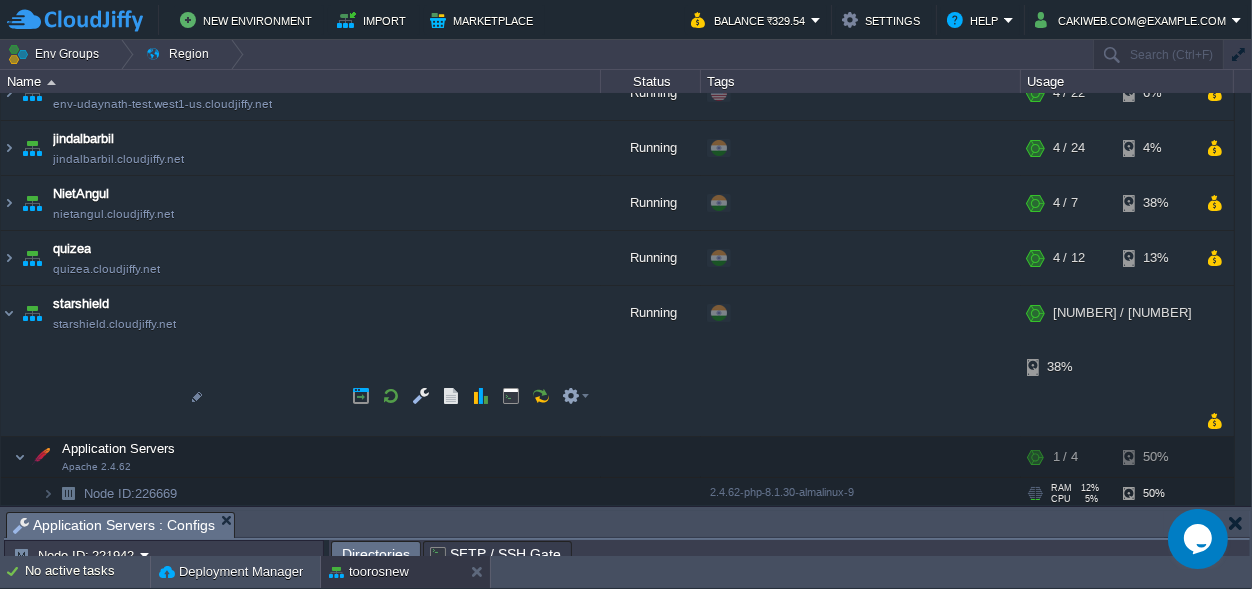 scroll, scrollTop: 315, scrollLeft: 0, axis: vertical 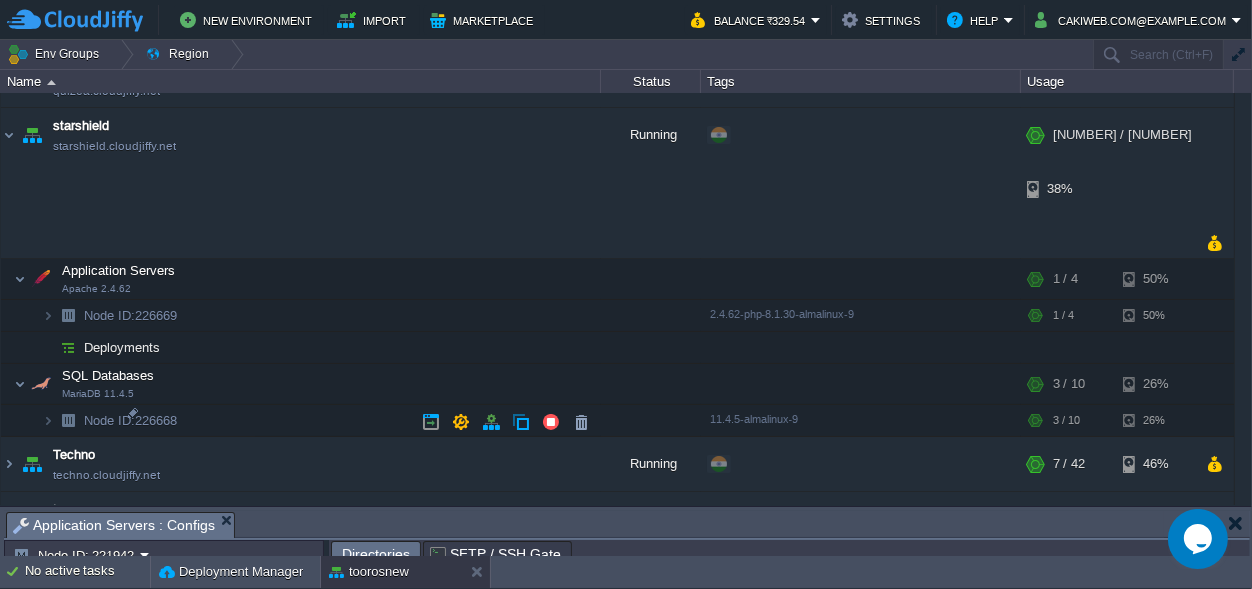 click at bounding box center (9, 519) 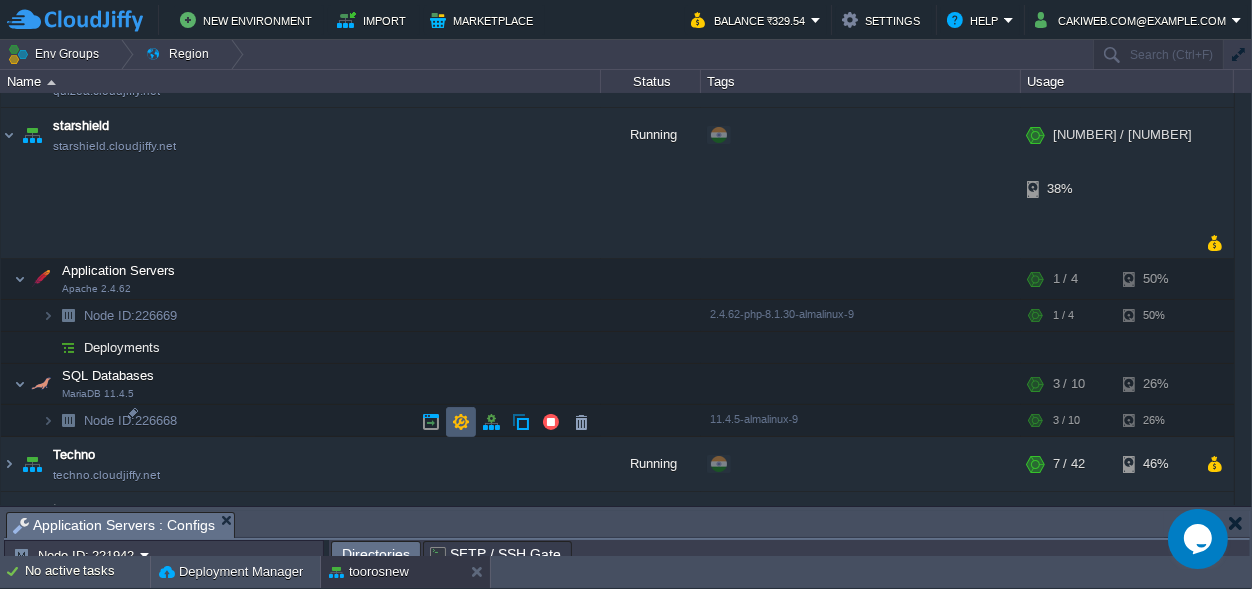 click at bounding box center (461, 422) 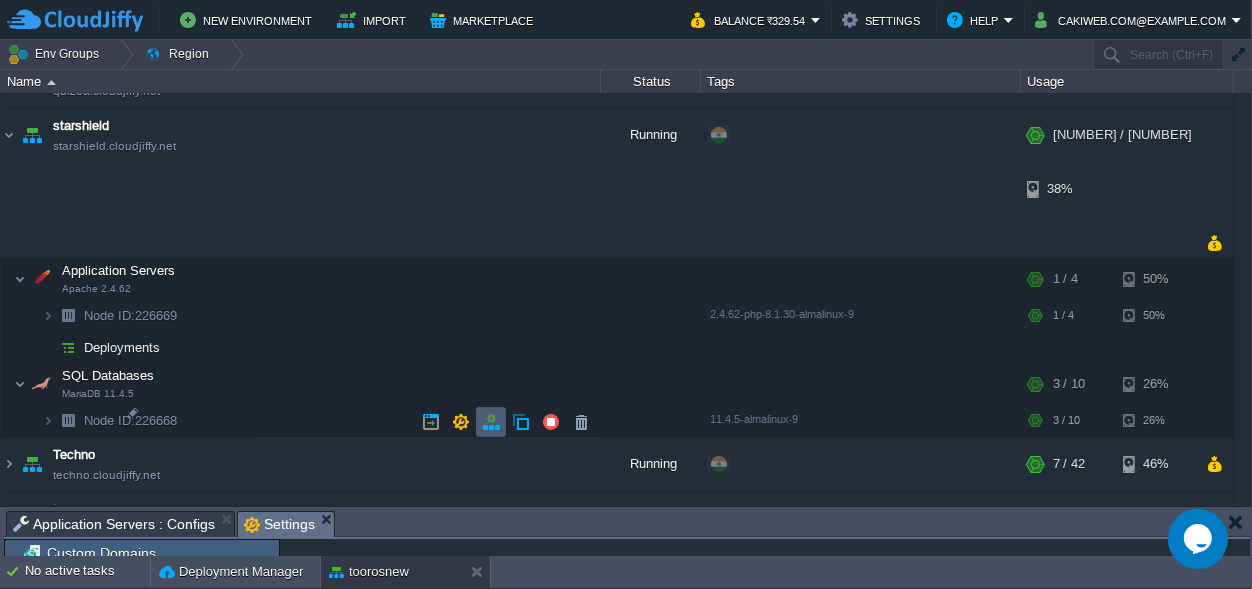 click at bounding box center (491, 422) 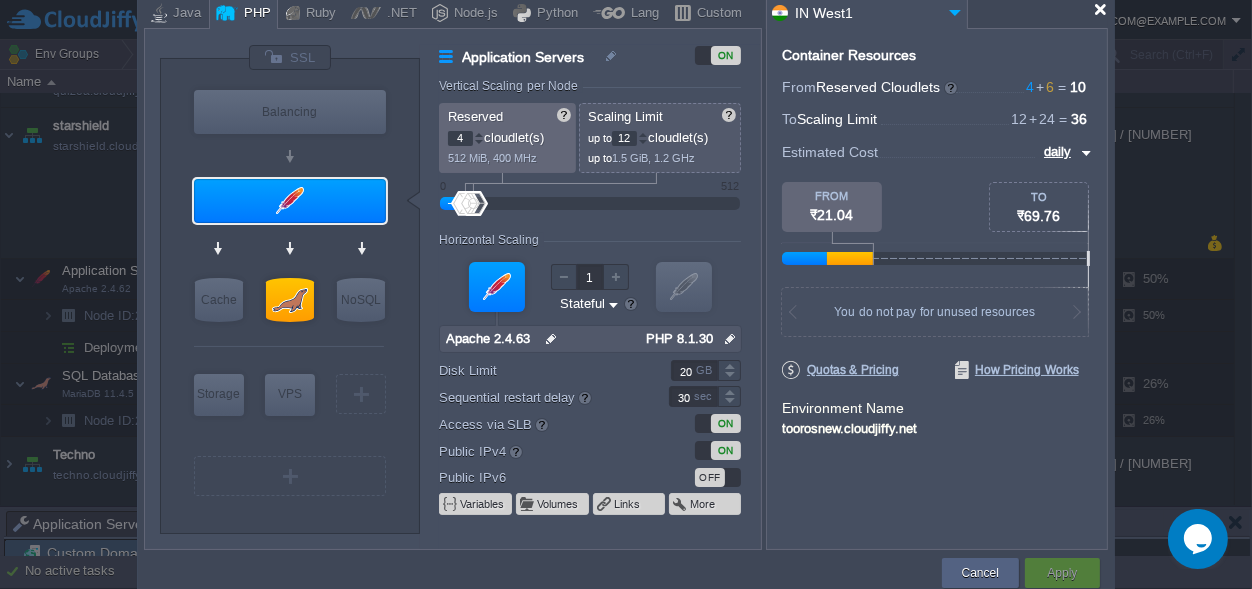 click at bounding box center [1100, 9] 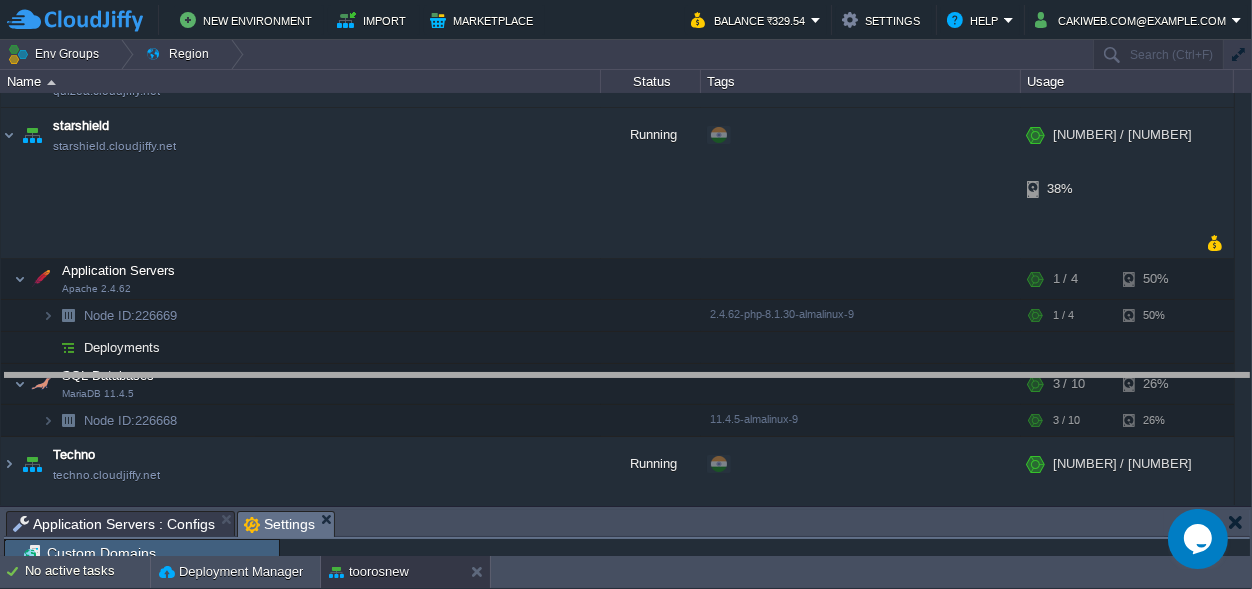 drag, startPoint x: 422, startPoint y: 534, endPoint x: 424, endPoint y: 397, distance: 137.0146 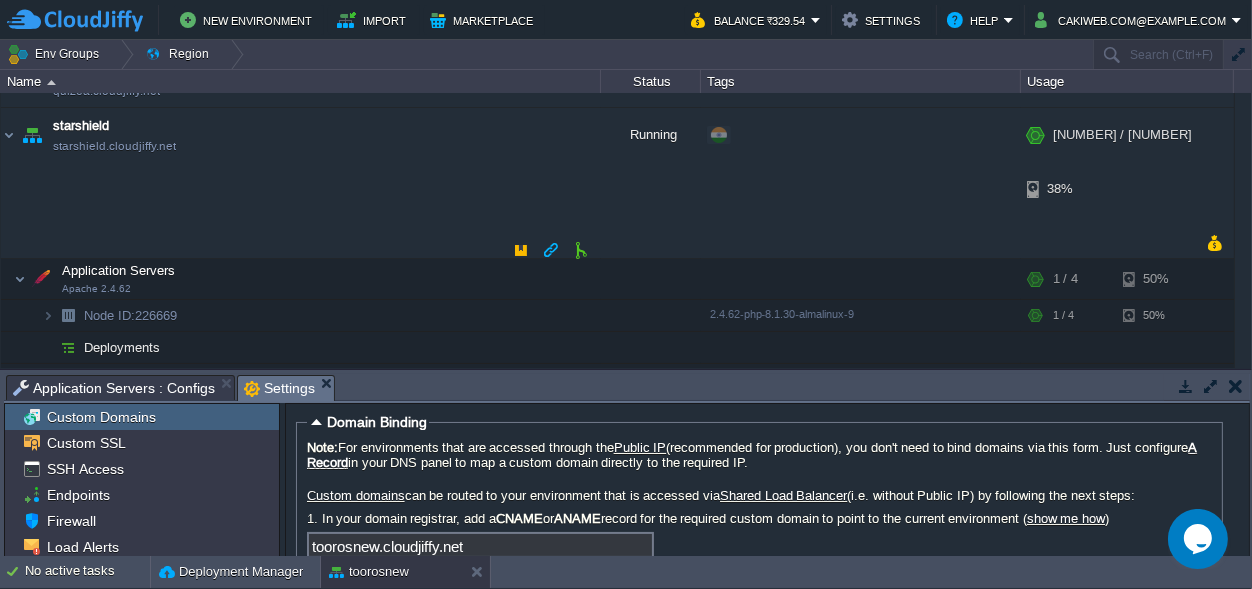 scroll, scrollTop: 125, scrollLeft: 0, axis: vertical 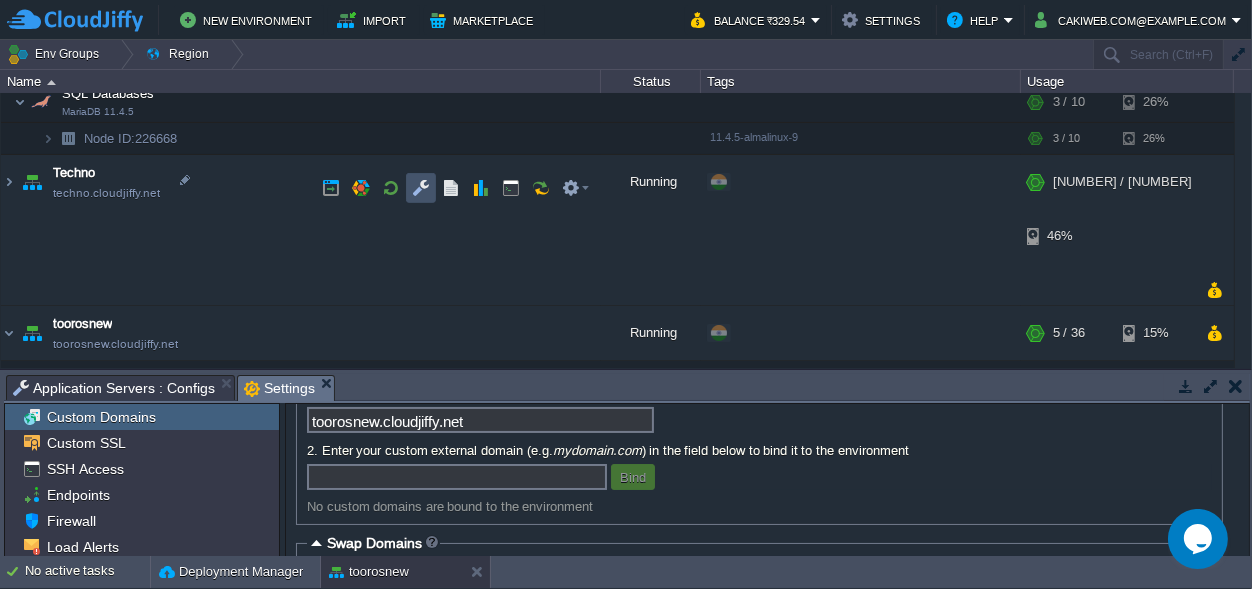click at bounding box center [421, 188] 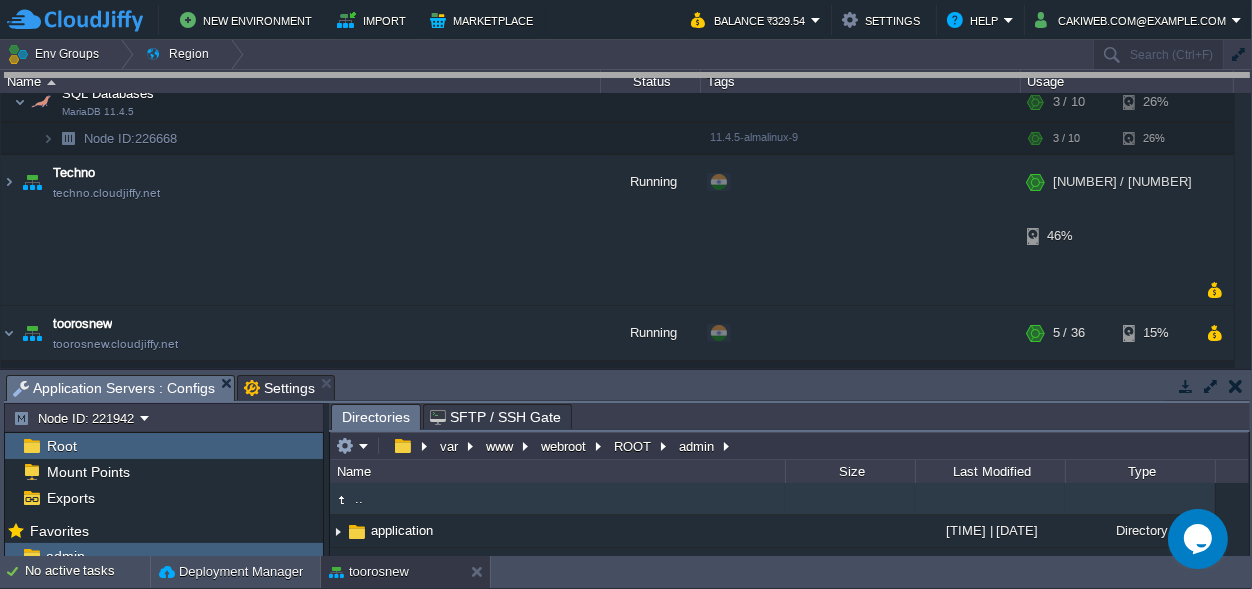 drag, startPoint x: 429, startPoint y: 384, endPoint x: 378, endPoint y: -78, distance: 464.8064 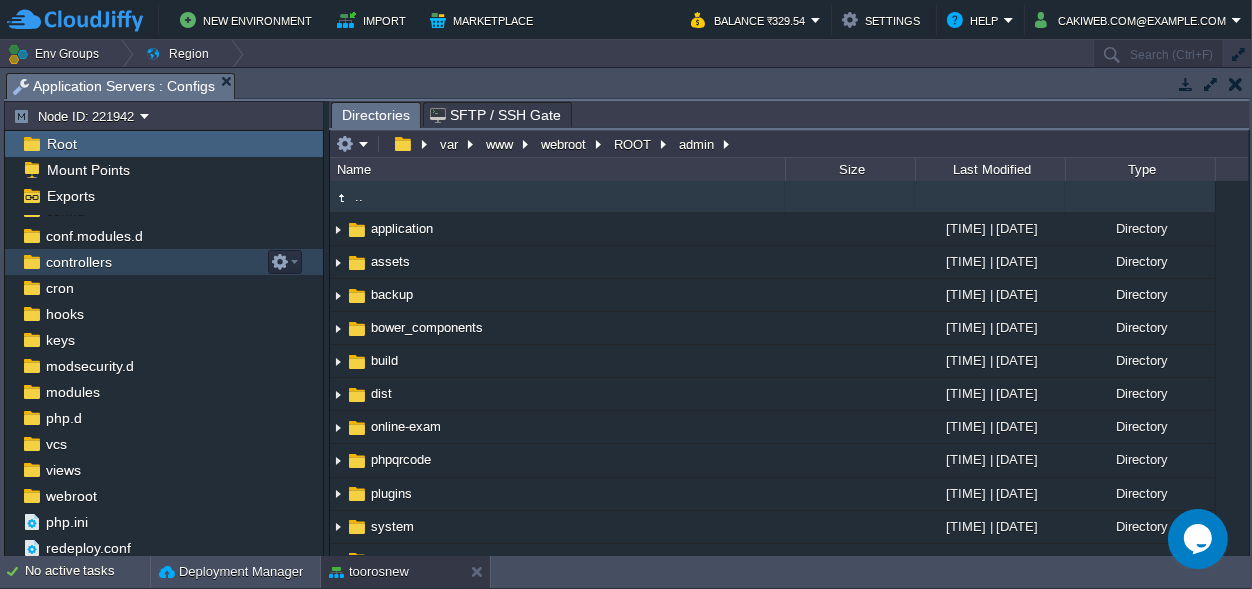 scroll, scrollTop: 2, scrollLeft: 0, axis: vertical 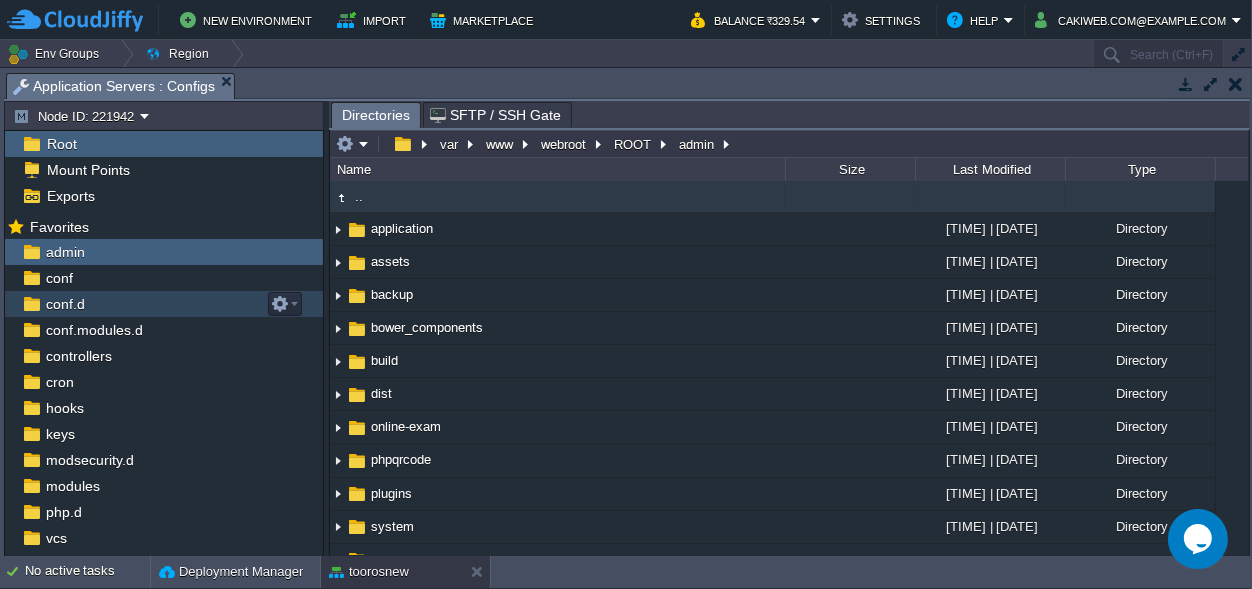 click on "conf.d" at bounding box center (65, 304) 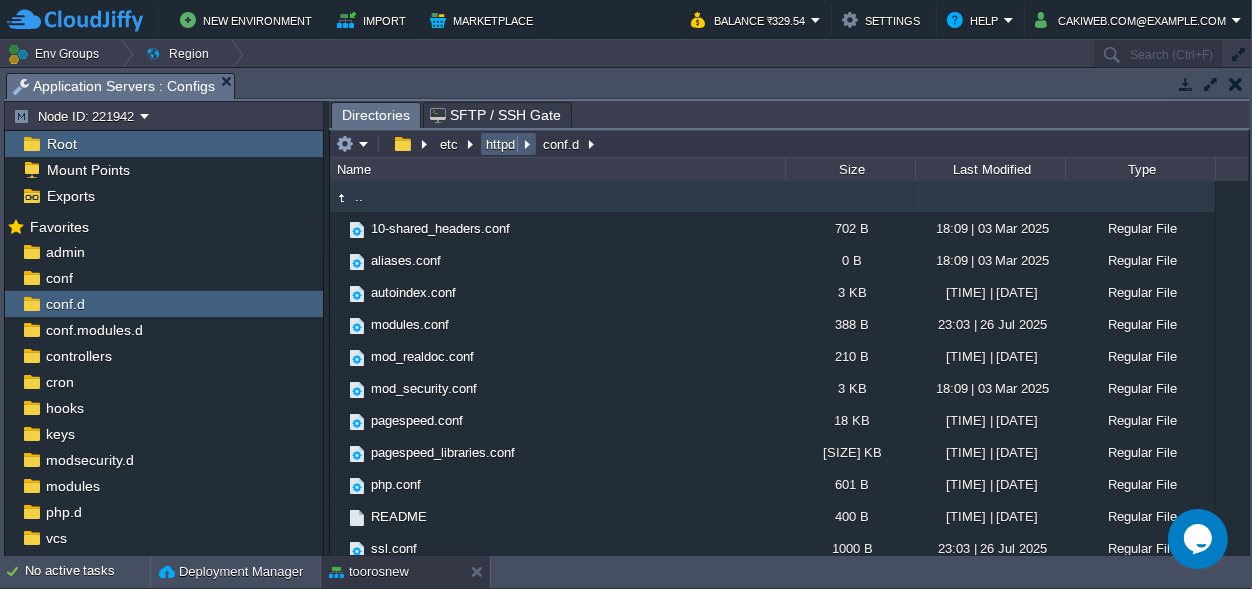 click on "httpd" at bounding box center [501, 144] 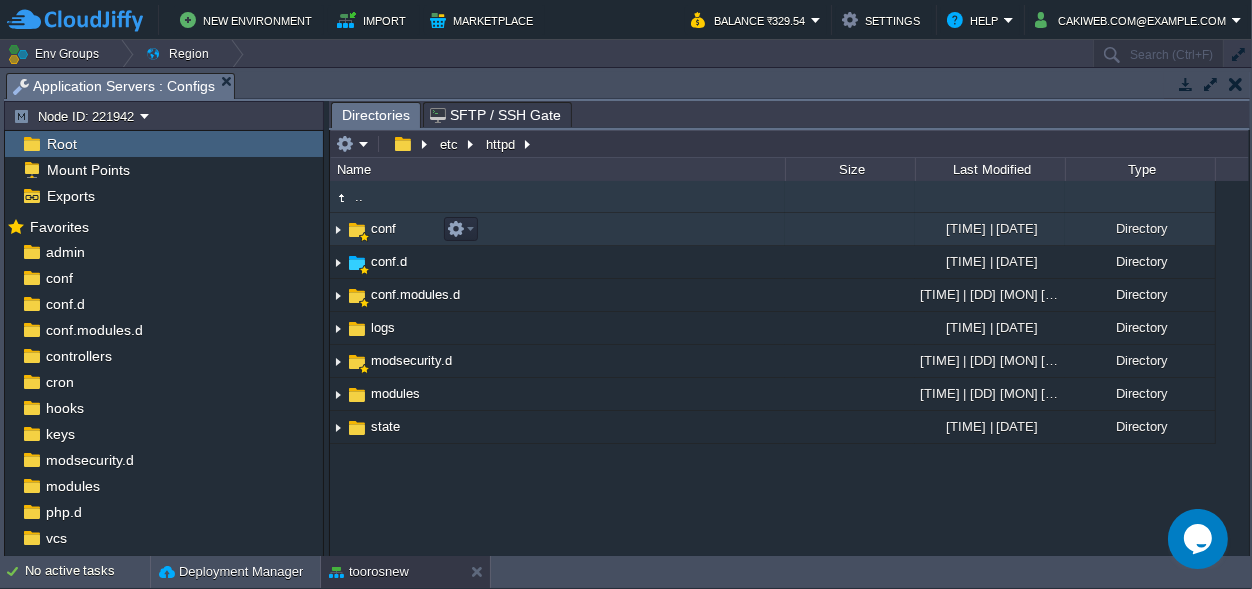 click on "conf" at bounding box center [383, 228] 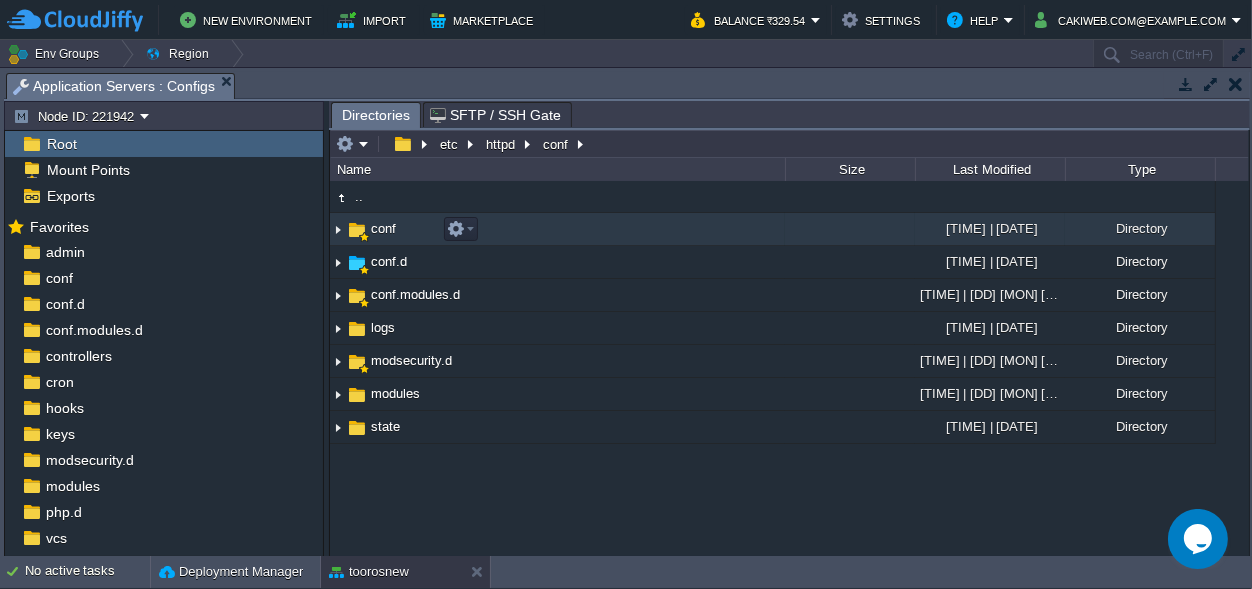 click on "conf" at bounding box center (383, 228) 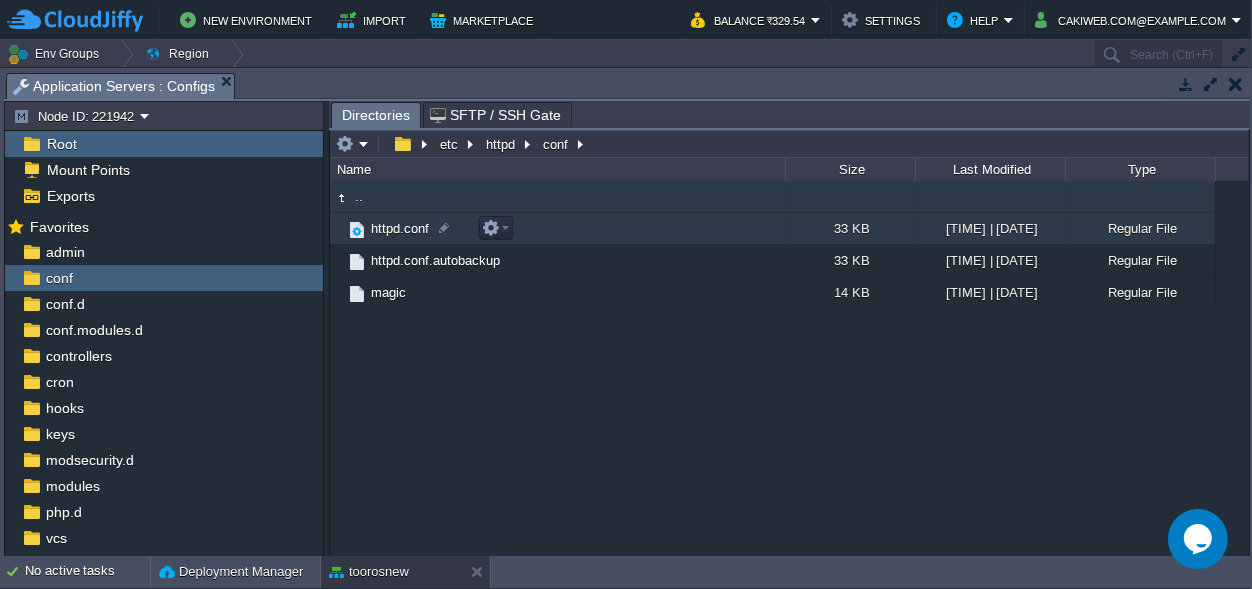 click on "httpd.conf" at bounding box center [400, 228] 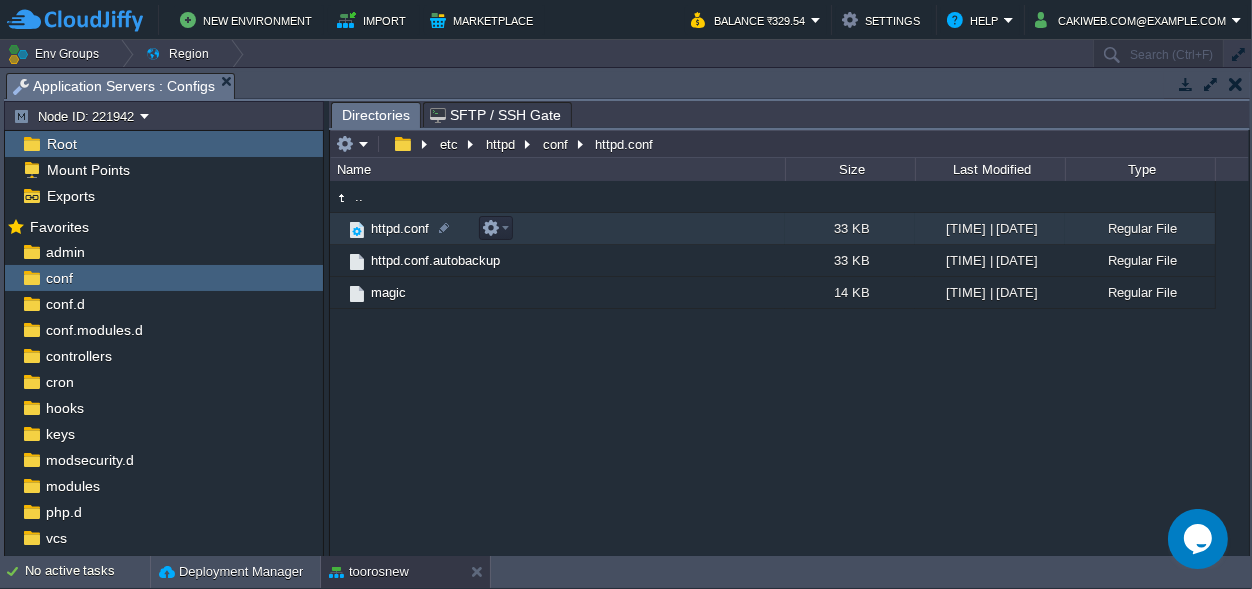 click on "httpd.conf" at bounding box center (400, 228) 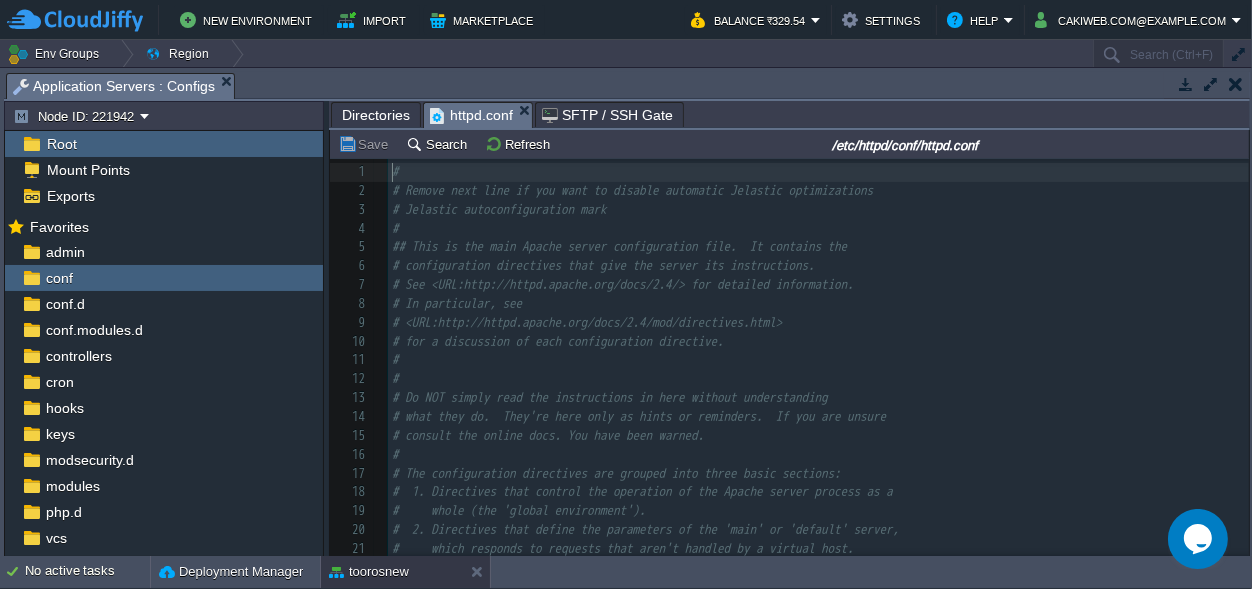 scroll, scrollTop: 7, scrollLeft: 0, axis: vertical 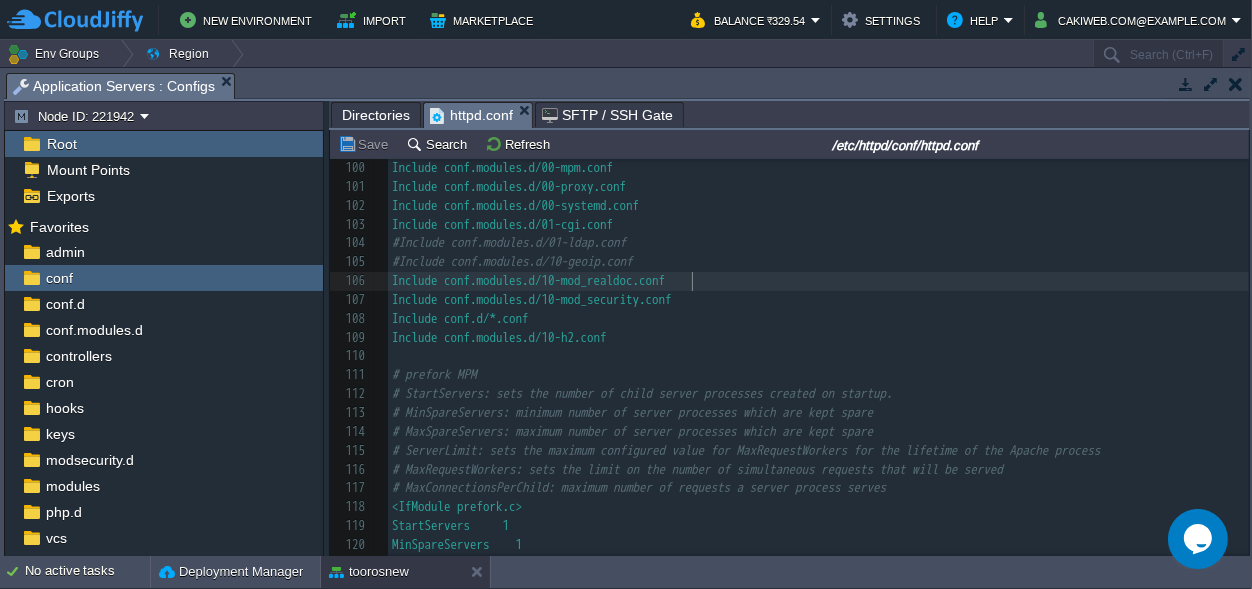 click on "Include conf.modules.d/10-mod_realdoc.conf" at bounding box center [818, 281] 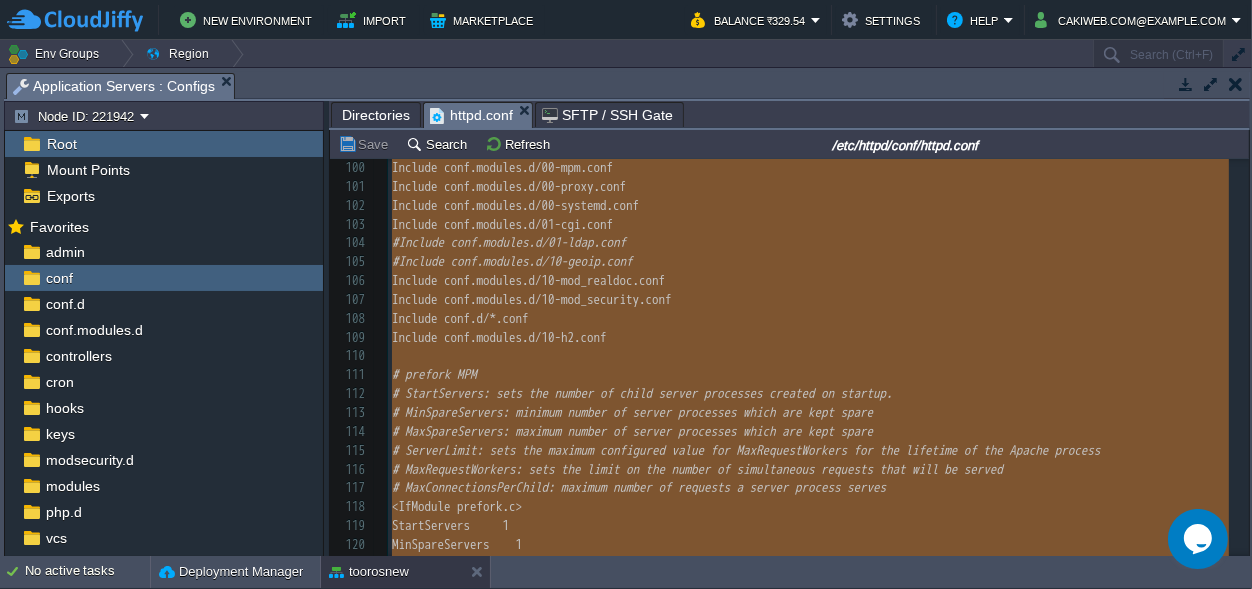 type on "-" 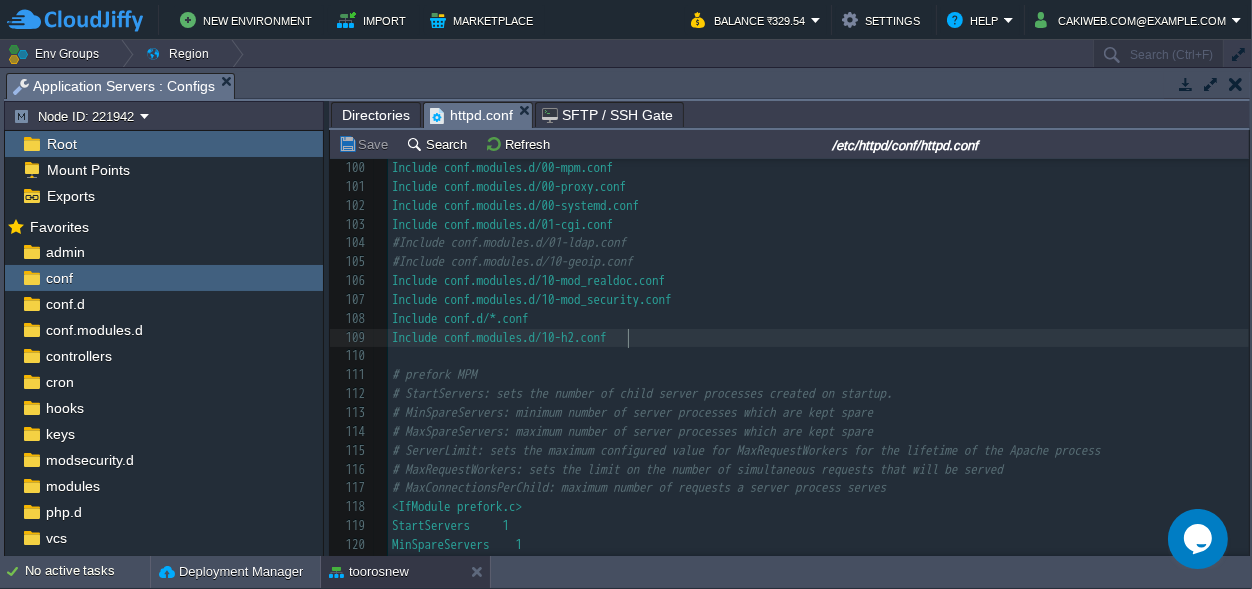 scroll, scrollTop: 0, scrollLeft: 0, axis: both 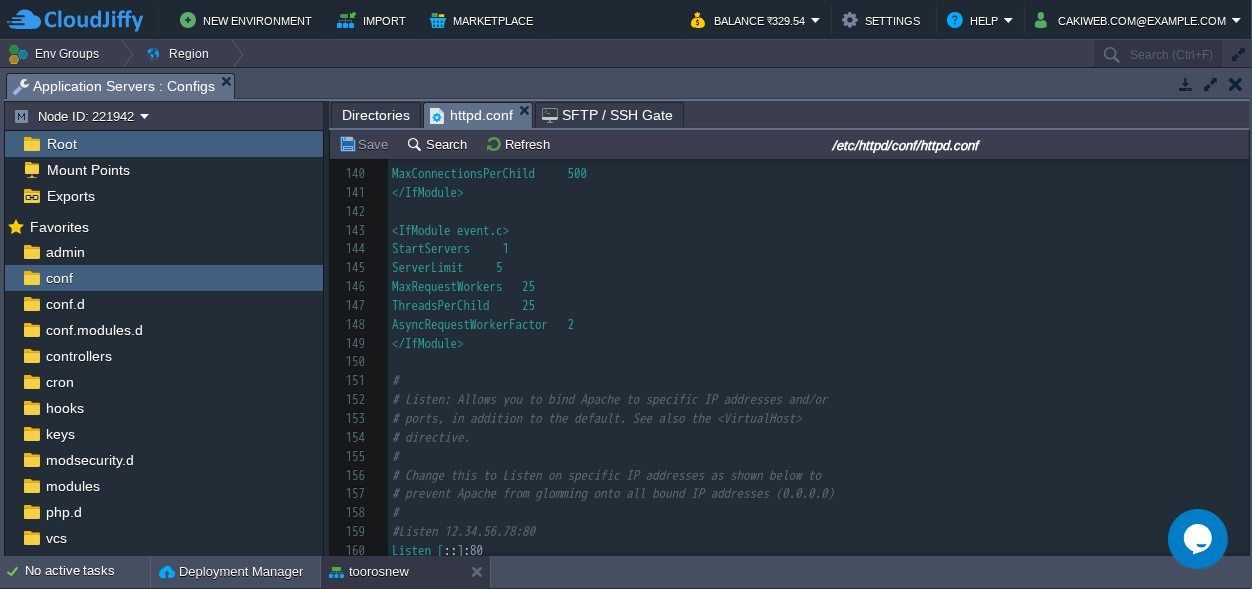 click on "</IfModule>" at bounding box center [818, 344] 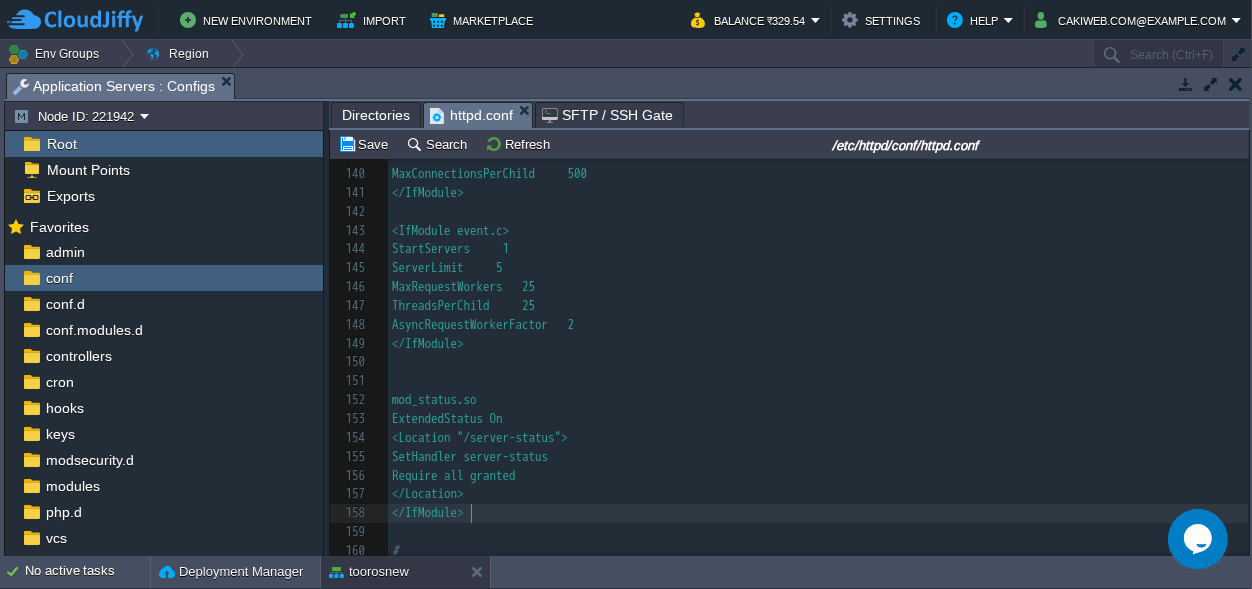 scroll, scrollTop: 2447, scrollLeft: 0, axis: vertical 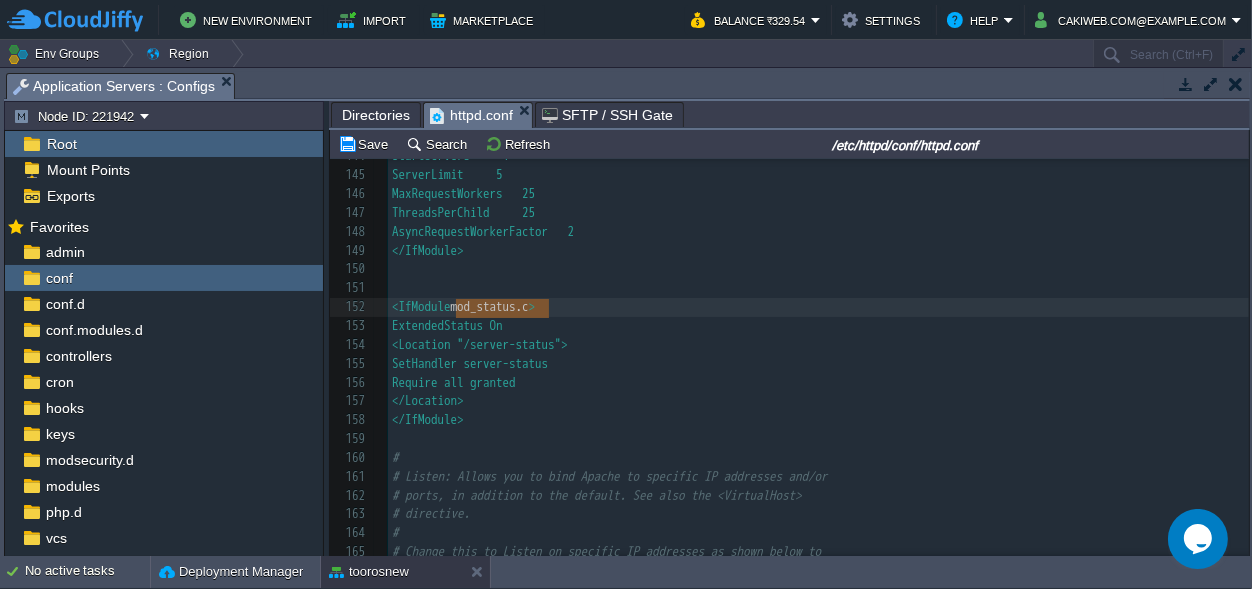 type on "mod_status.c" 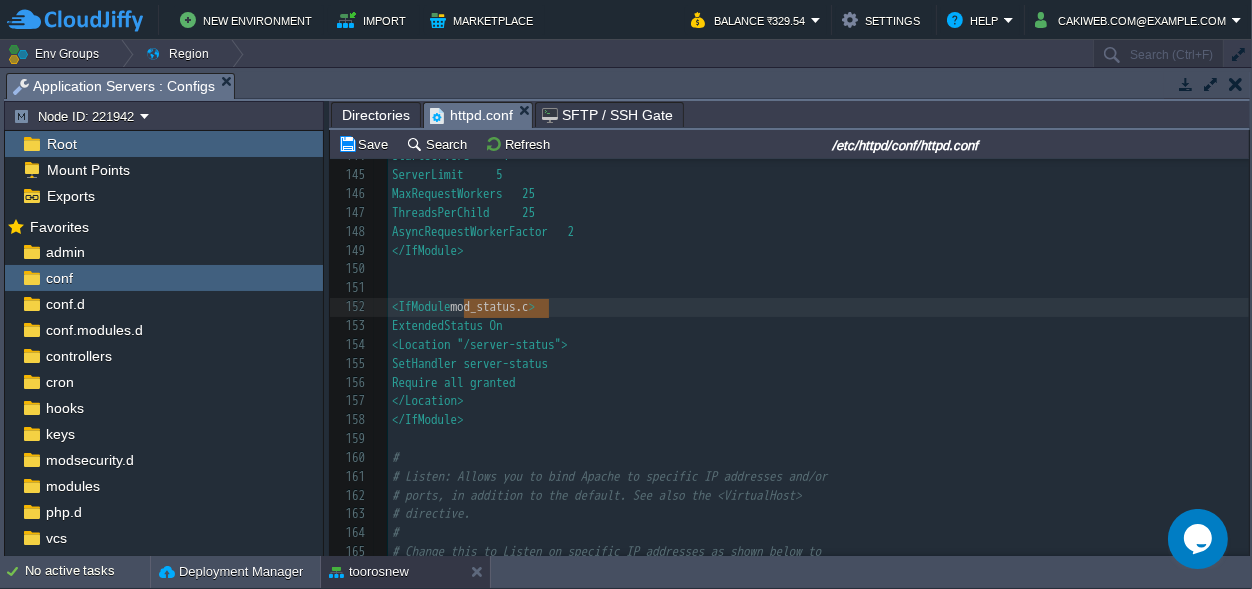 scroll, scrollTop: 0, scrollLeft: 85, axis: horizontal 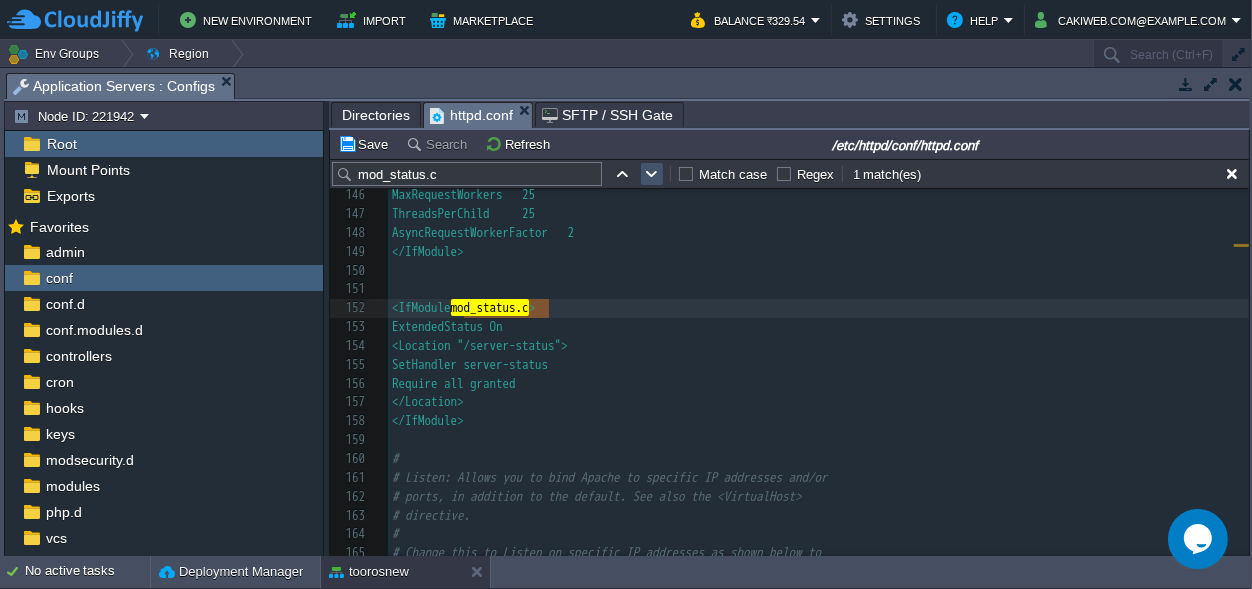 click at bounding box center (652, 174) 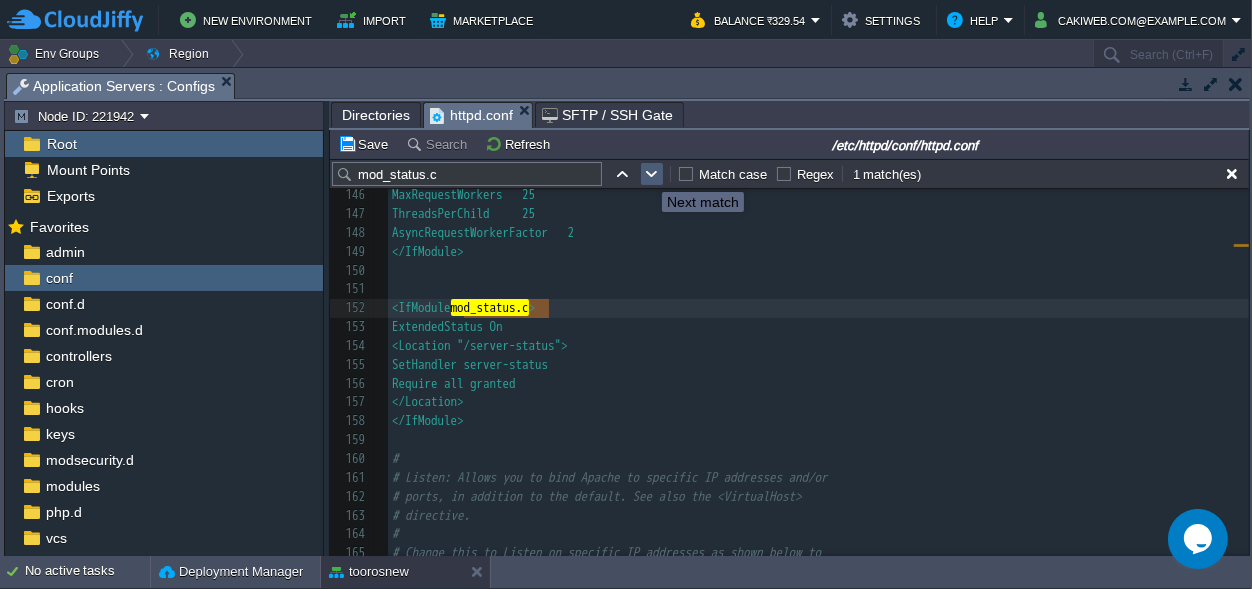 click at bounding box center (652, 174) 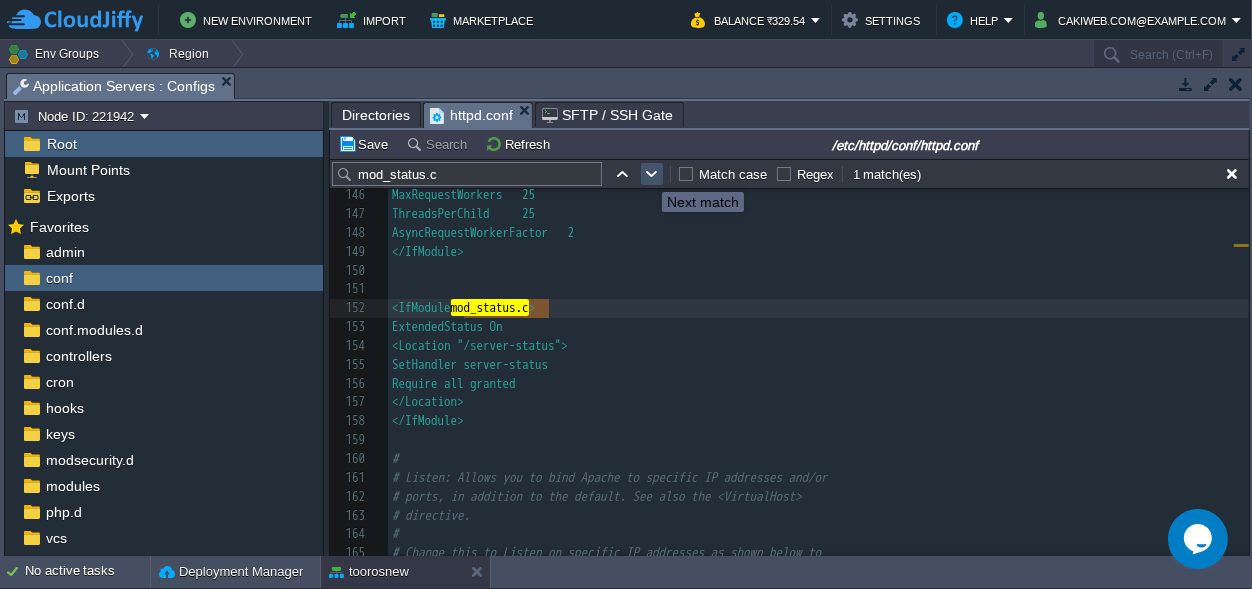 click at bounding box center (652, 174) 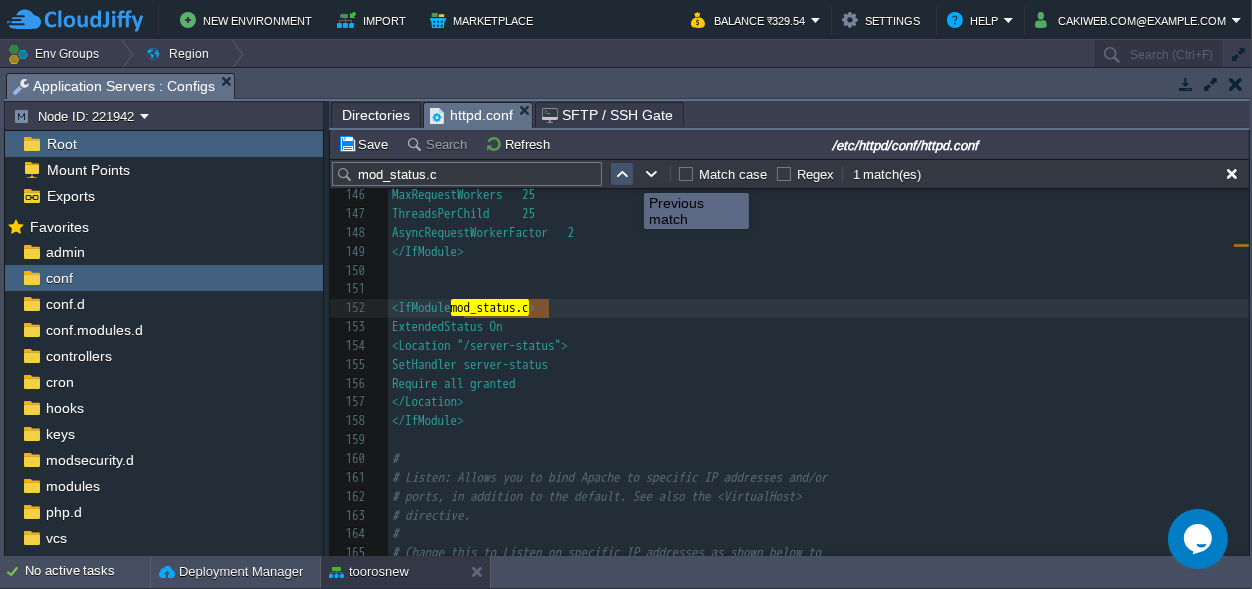 click at bounding box center (622, 174) 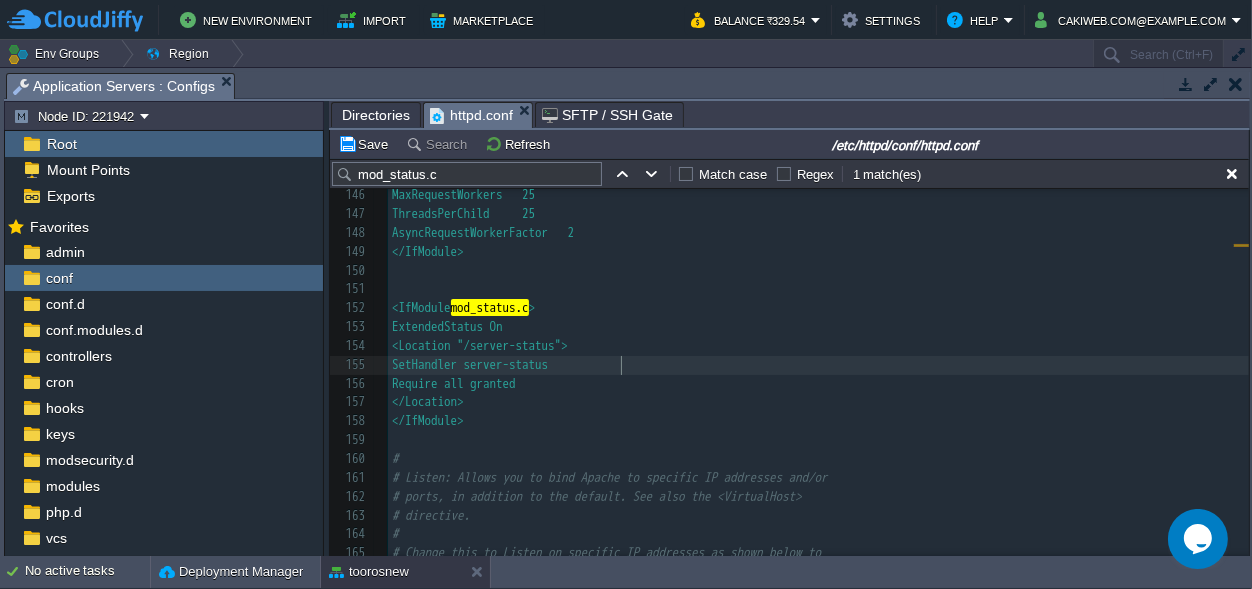 scroll, scrollTop: 0, scrollLeft: 0, axis: both 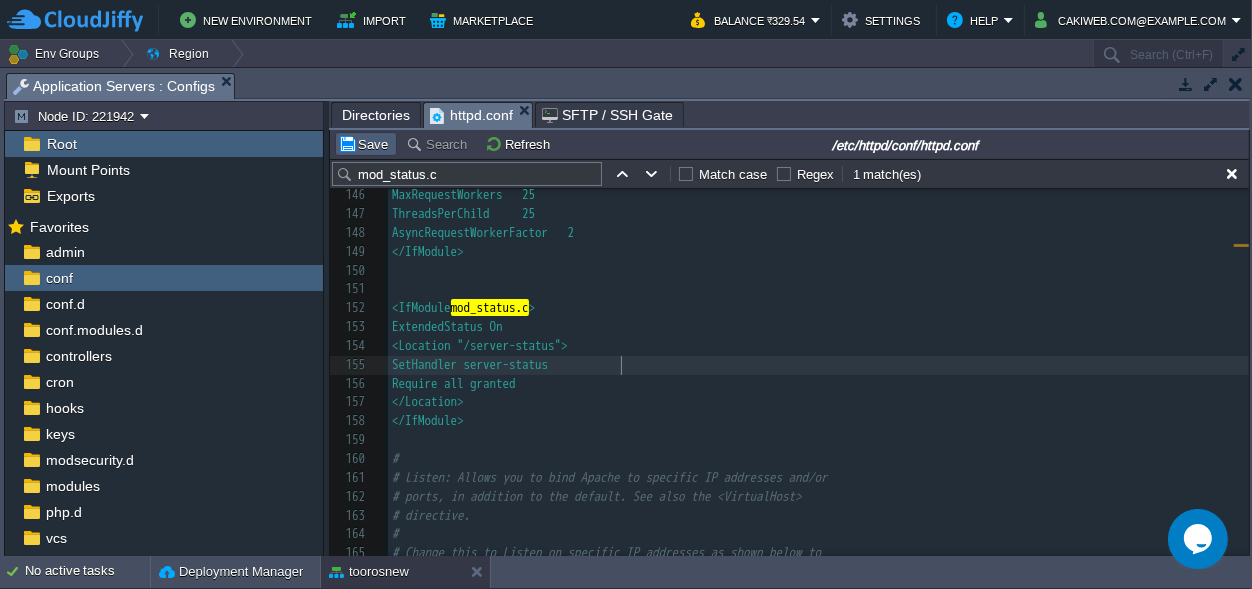 click on "Save" at bounding box center (366, 144) 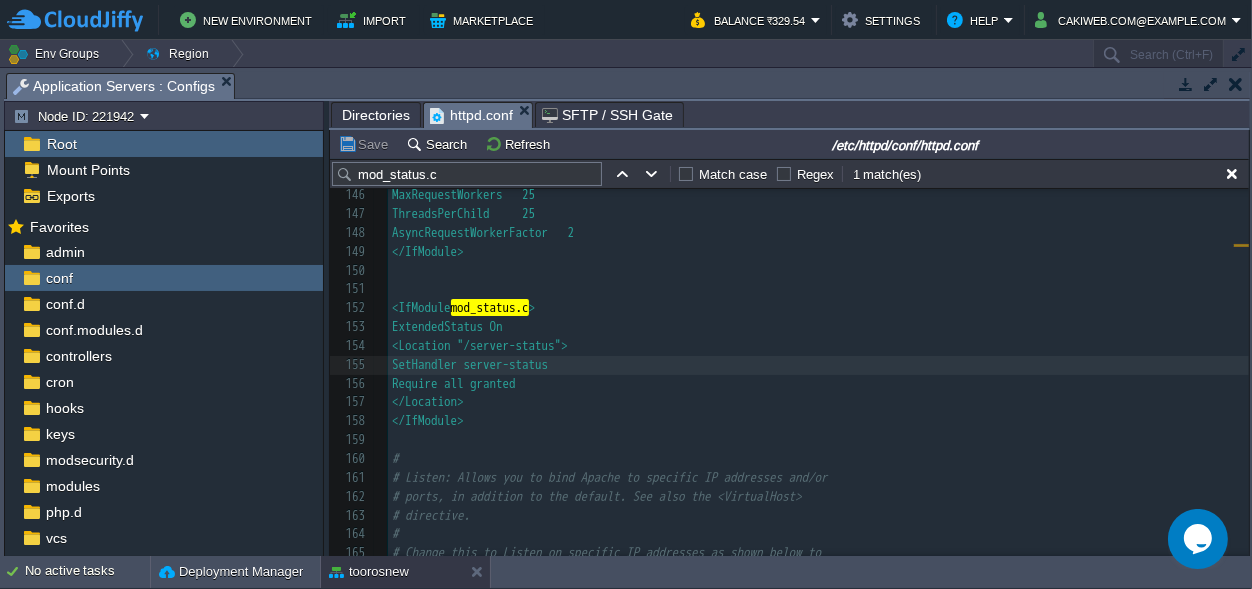 click on "Directories" at bounding box center (376, 115) 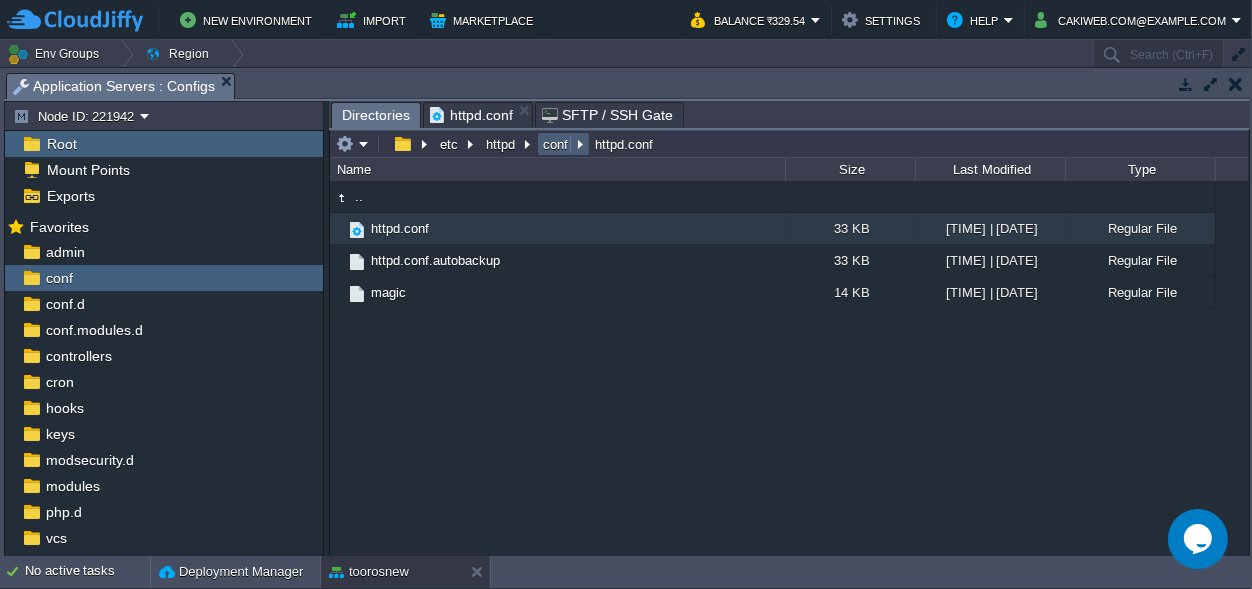 click on "conf" at bounding box center (556, 144) 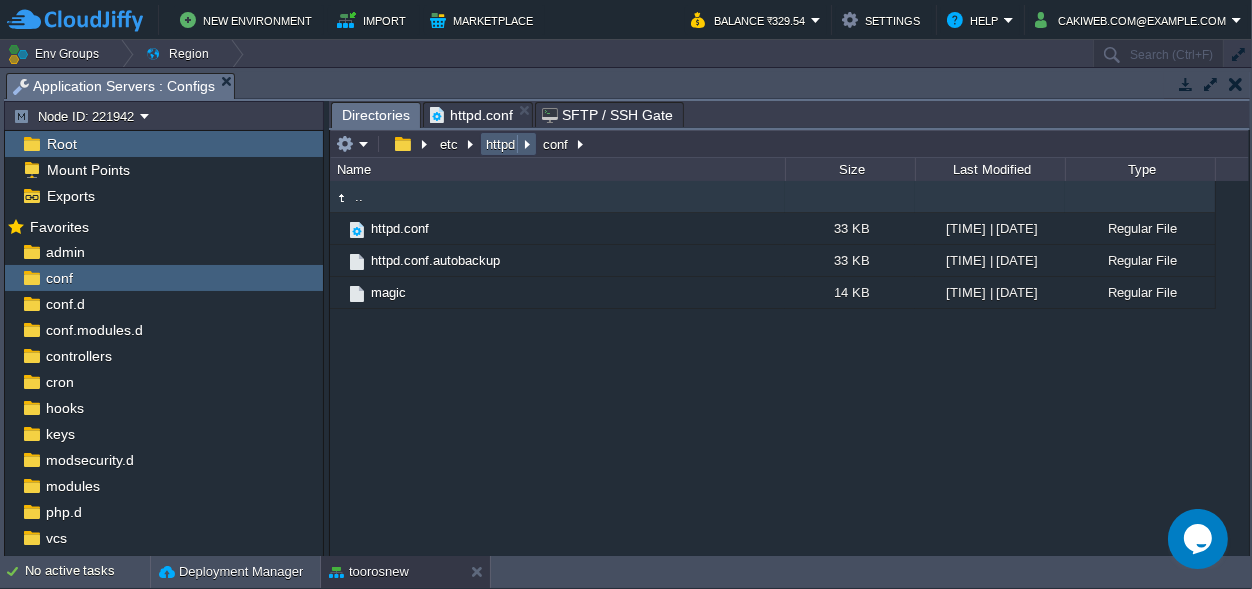 click on "httpd" at bounding box center [501, 144] 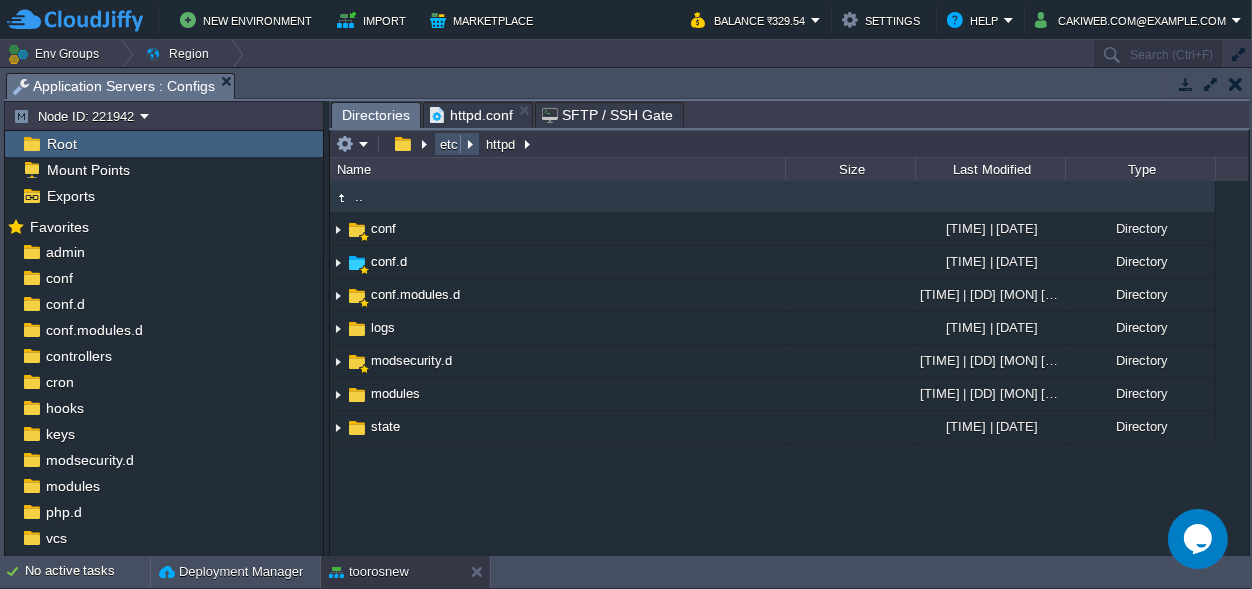 click on "etc" at bounding box center [450, 144] 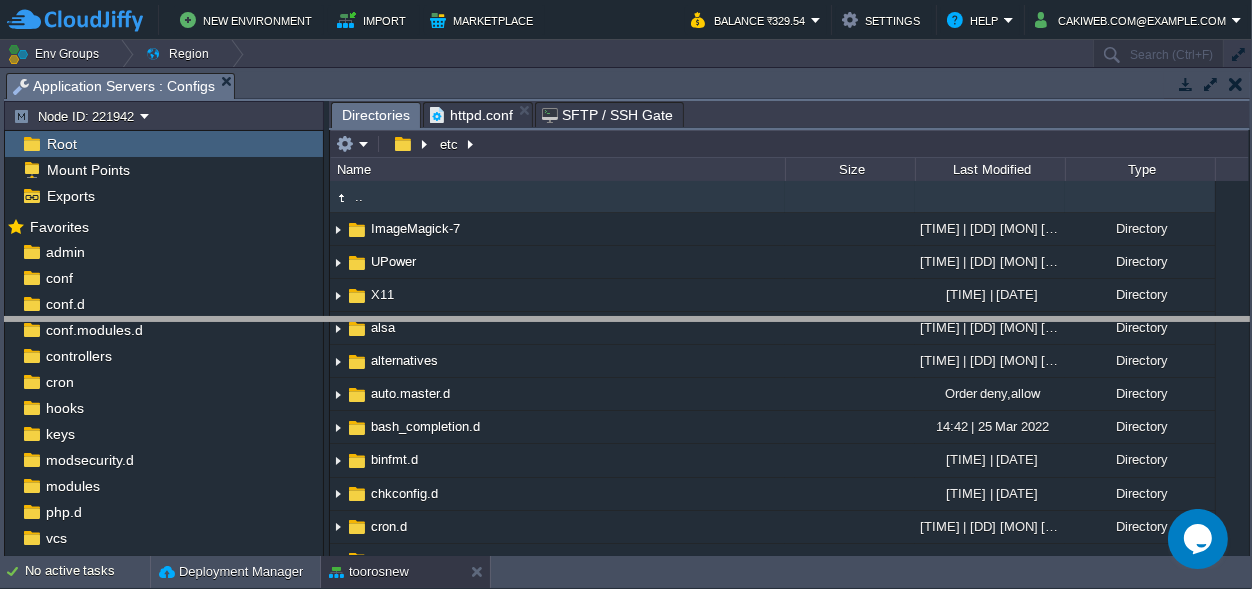 drag, startPoint x: 483, startPoint y: 83, endPoint x: 438, endPoint y: 413, distance: 333.05405 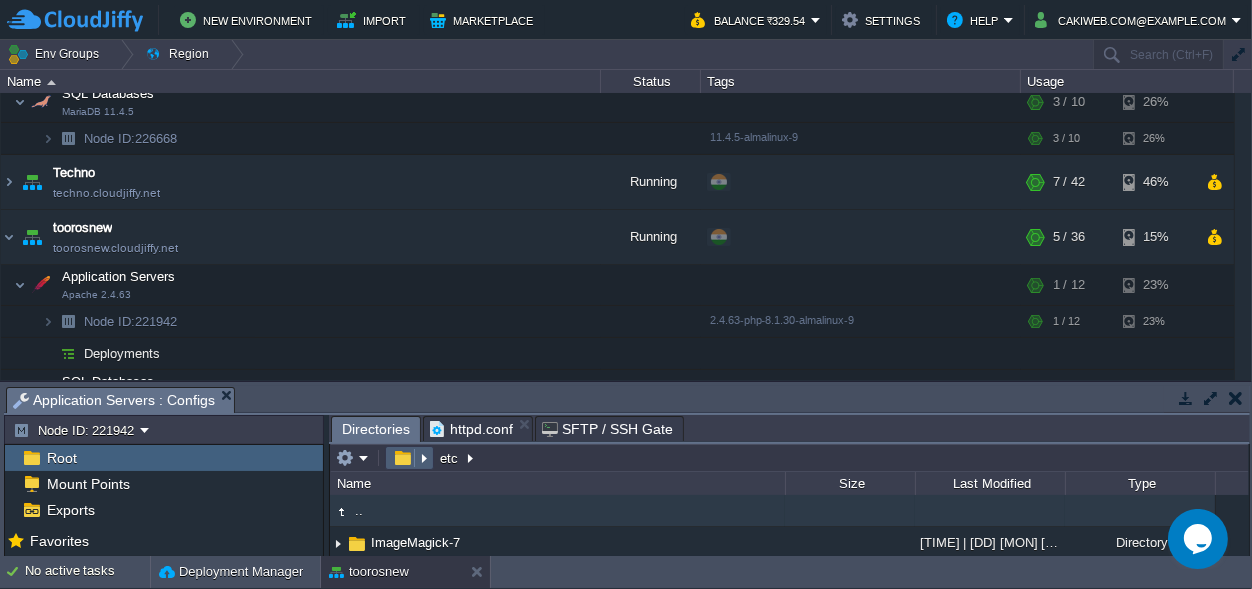 scroll, scrollTop: 585, scrollLeft: 0, axis: vertical 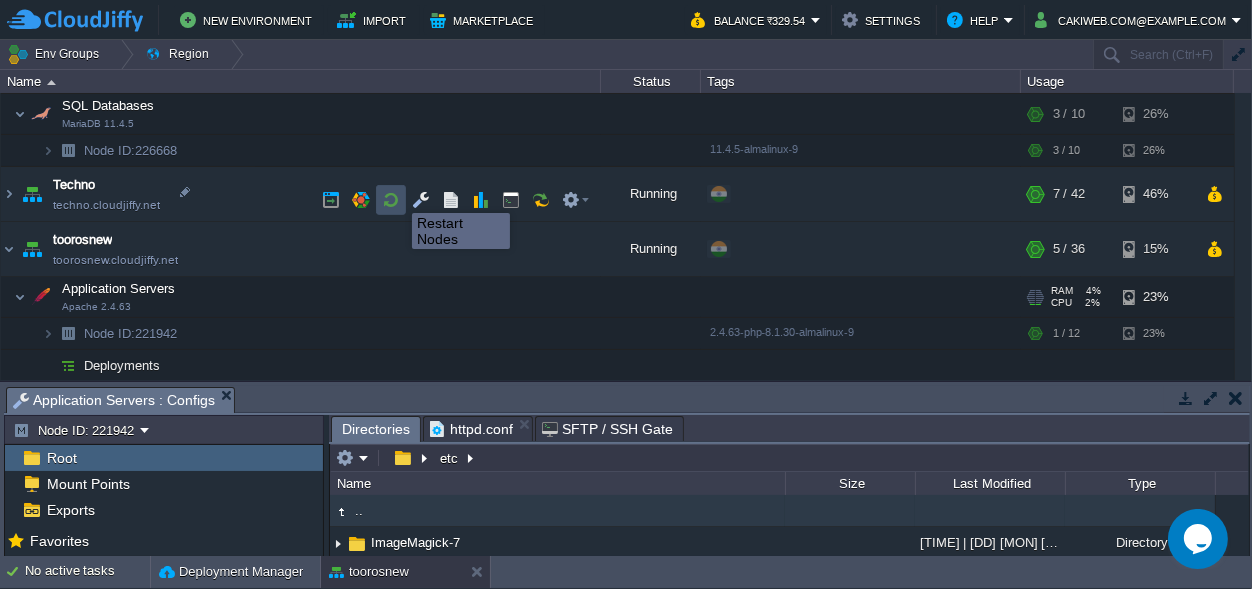 click at bounding box center (391, 200) 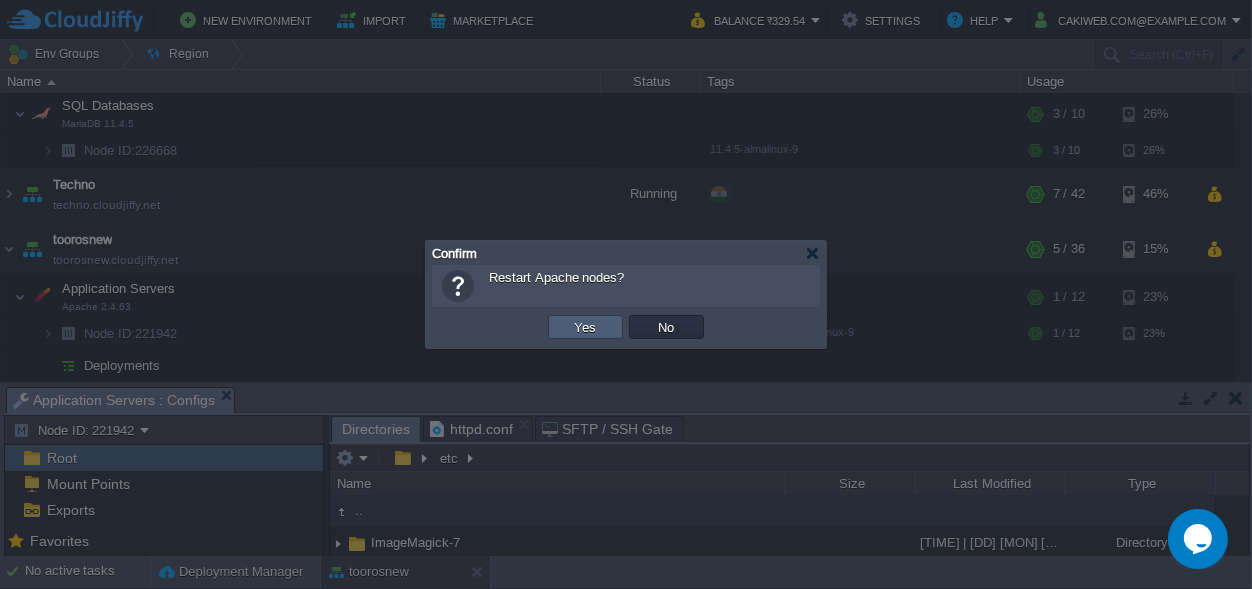 click on "Yes" at bounding box center (586, 327) 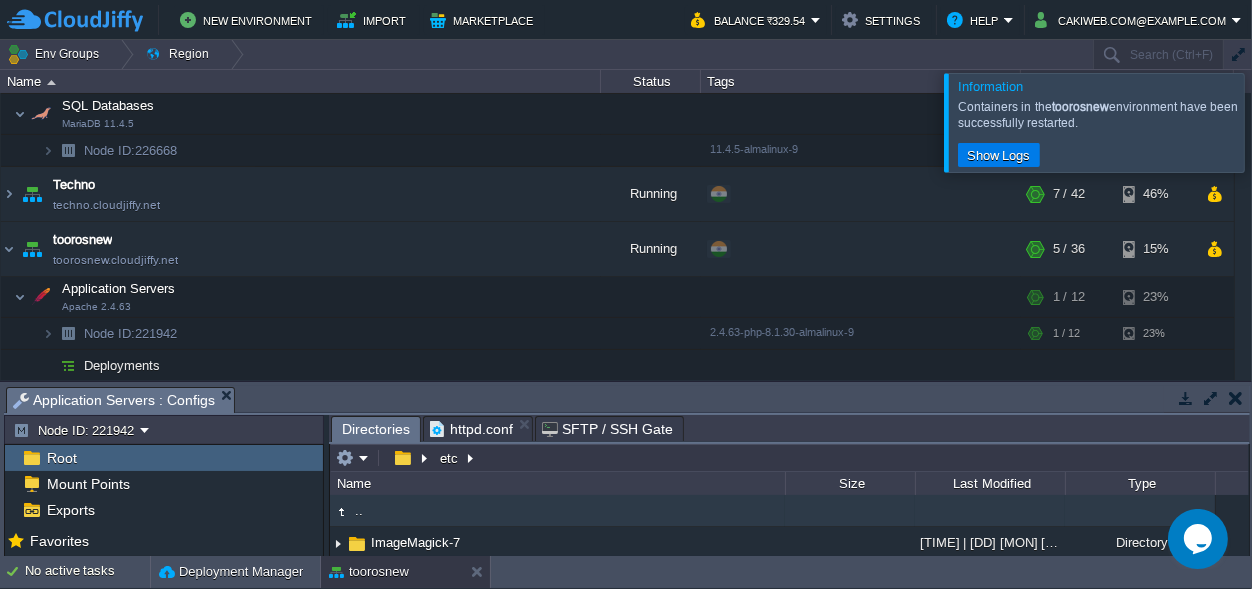 scroll, scrollTop: 2, scrollLeft: 0, axis: vertical 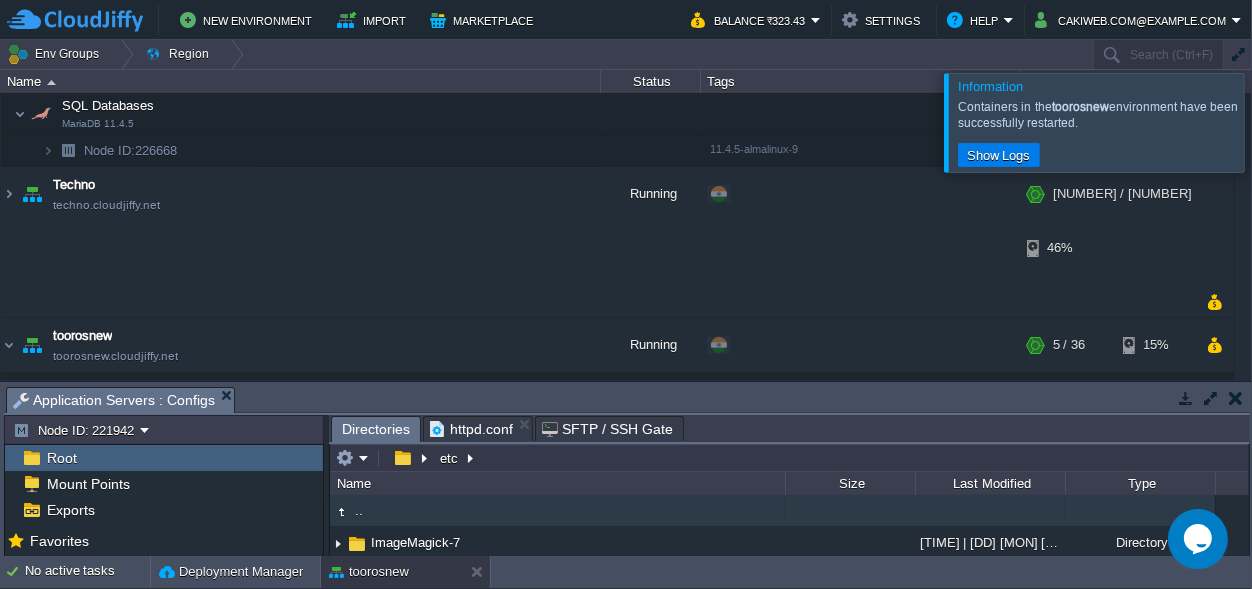 click on "New Environment Import Marketplace Bonus ₹0.00 Upgrade Account Balance ₹323.43 Settings Help [EMAIL] Information Containers in the  toorosnew  environment have been successfully restarted. Show Logs         Env Groups             Region       Search (Ctrl+F)         auto-gen Name Status Tags Usage [NAME] [DOMAIN] Running                                 + Add to Env Group                                                                                                                                                            RAM                 41%                                         CPU                 2%                             3 / 4                    3%       [NAME] [DOMAIN] Running                                 + Add to Env Group" at bounding box center [626, 294] 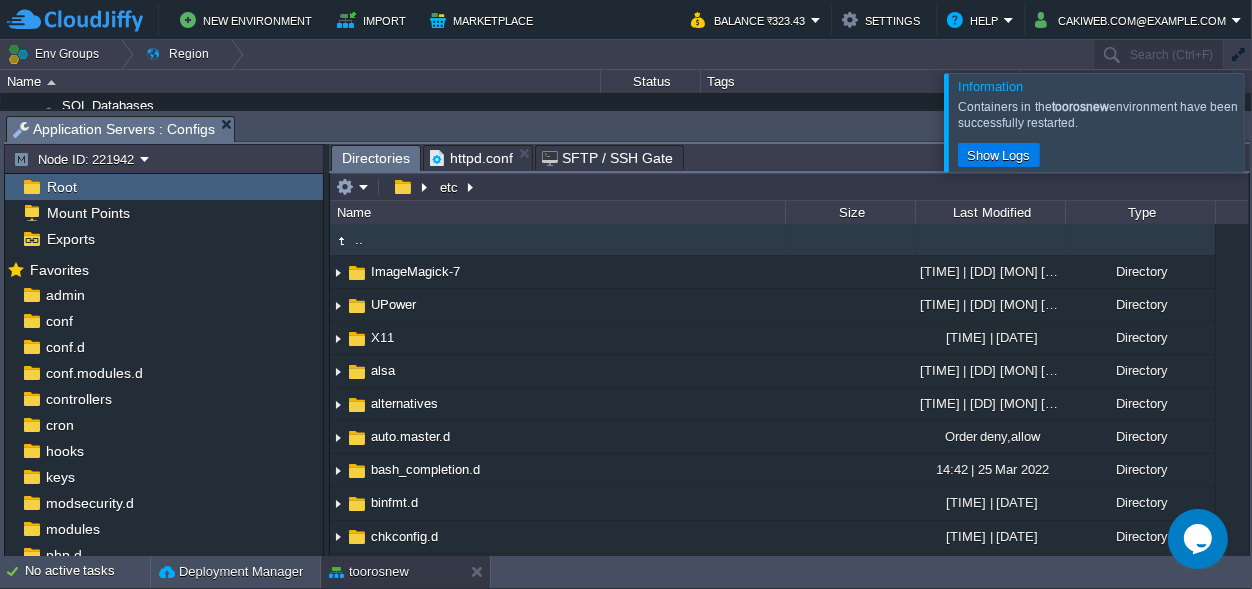 click on "httpd.conf" at bounding box center (471, 158) 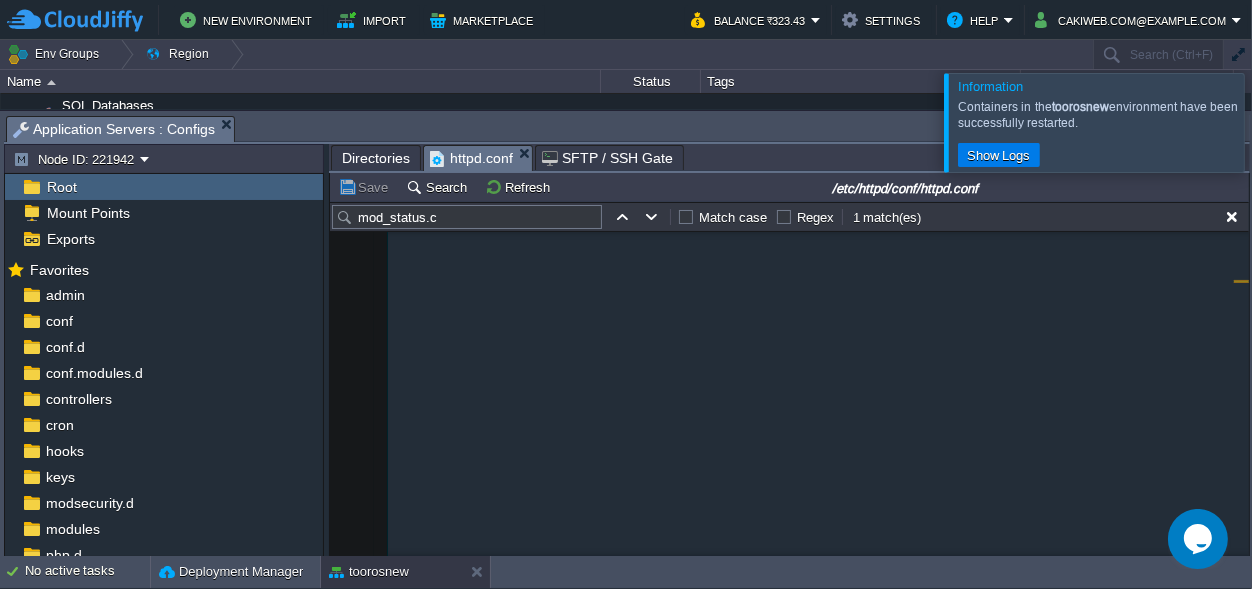 scroll, scrollTop: 374, scrollLeft: 0, axis: vertical 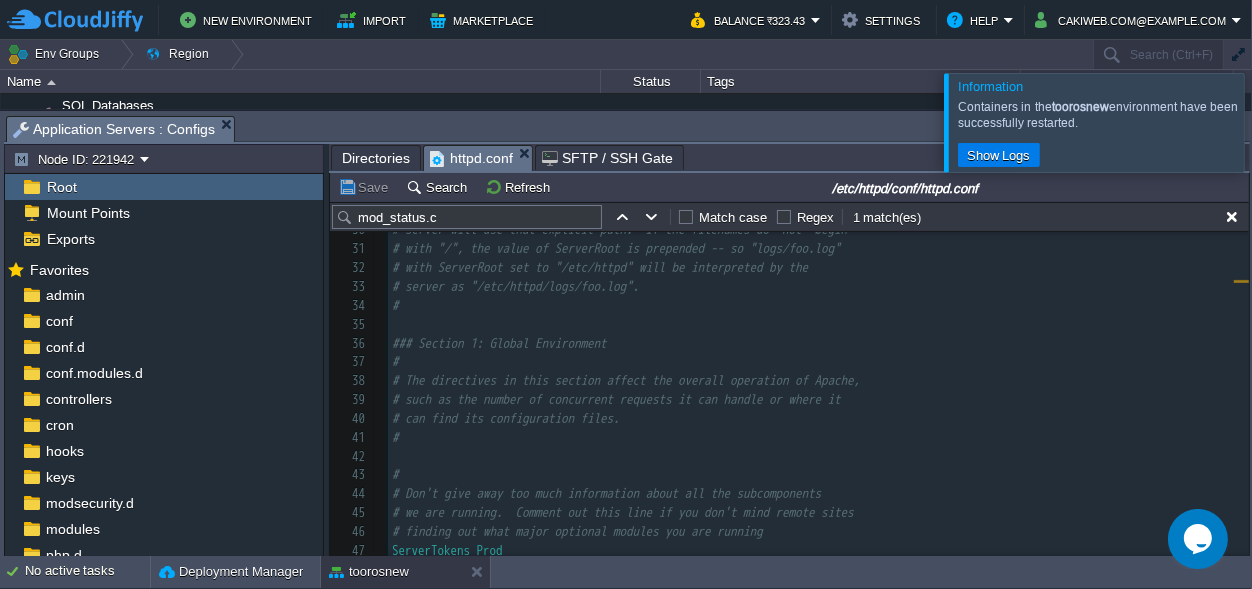 click on "1 # 2 # Remove next line if you want to disable automatic Jelastic optimizations  3 # Jelastic autoconfiguration mark 4 # 5 ## This is the main Apache server configuration file.  It contains the 6 # configuration directives that give the server its instructions. 7 # See <URL:http://httpd.apache.org/docs/2.4/> for detailed information. 8 # In particular, see 9 # <URL:http://httpd.apache.org/docs/2.4/mod/directives.html> 10 # for a discussion of each configuration directive. 11 # 12 # 13 # Do NOT simply read the instructions in here without understanding 14 # what they do.  They're here only as hints or reminders.  If you are unsure 15 # consult the online docs. You have been warned.   16 # 17 # The configuration directives are grouped into three basic sections: 18 #  1. Directives that control the operation of the Apache server process as a 19 #     whole (the 'global environment'). 20 #  2. Directives that define the parameters of the 'main' or 'default' server, 21 22 23 #     of all virtual hosts. 24 25 26 #" at bounding box center [818, 202] 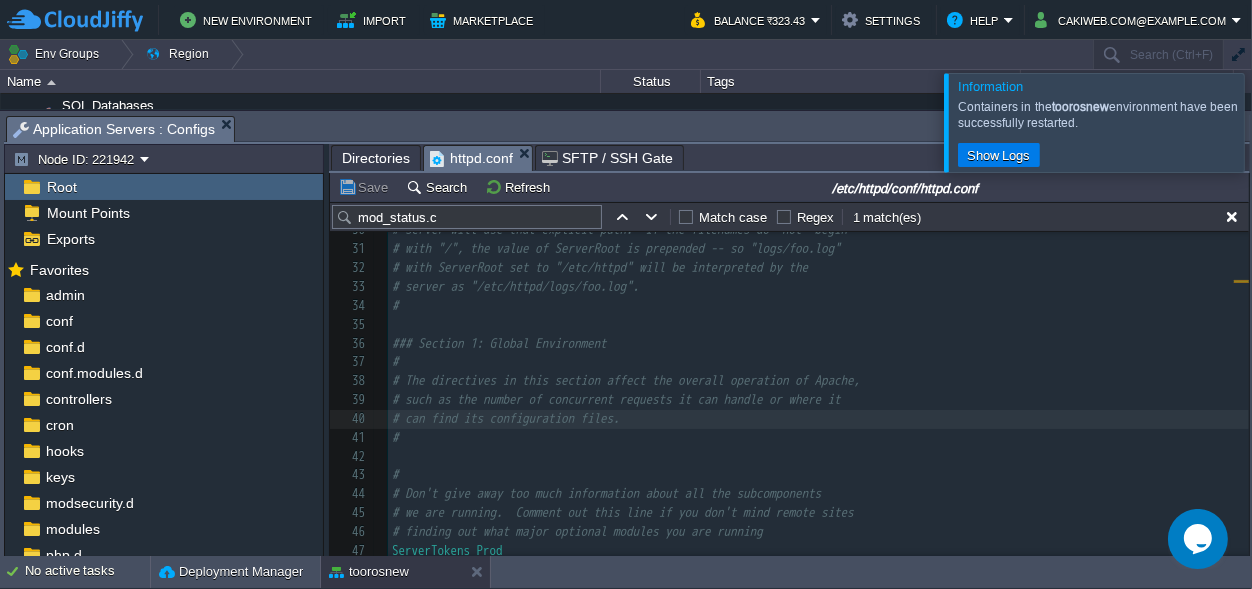 scroll, scrollTop: 2545, scrollLeft: 0, axis: vertical 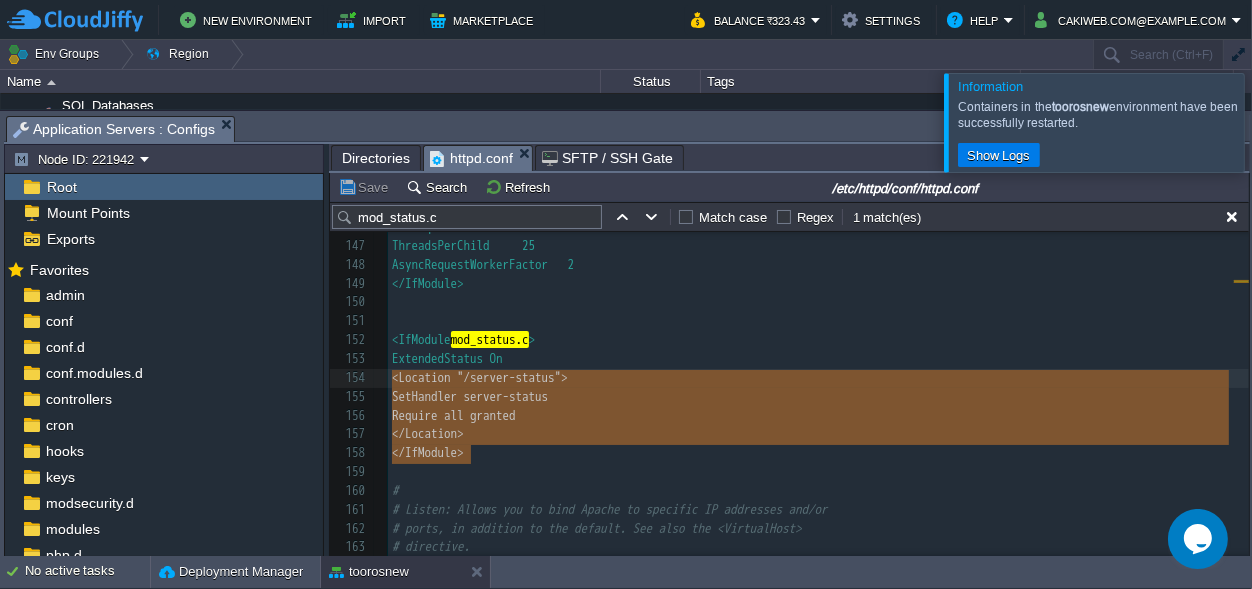 type on "<IfModule mod_status.c>
ExtendedStatus On
<Location "/server-status">
SetHandler server-status
Require all granted
</Location>
</IfModule>" 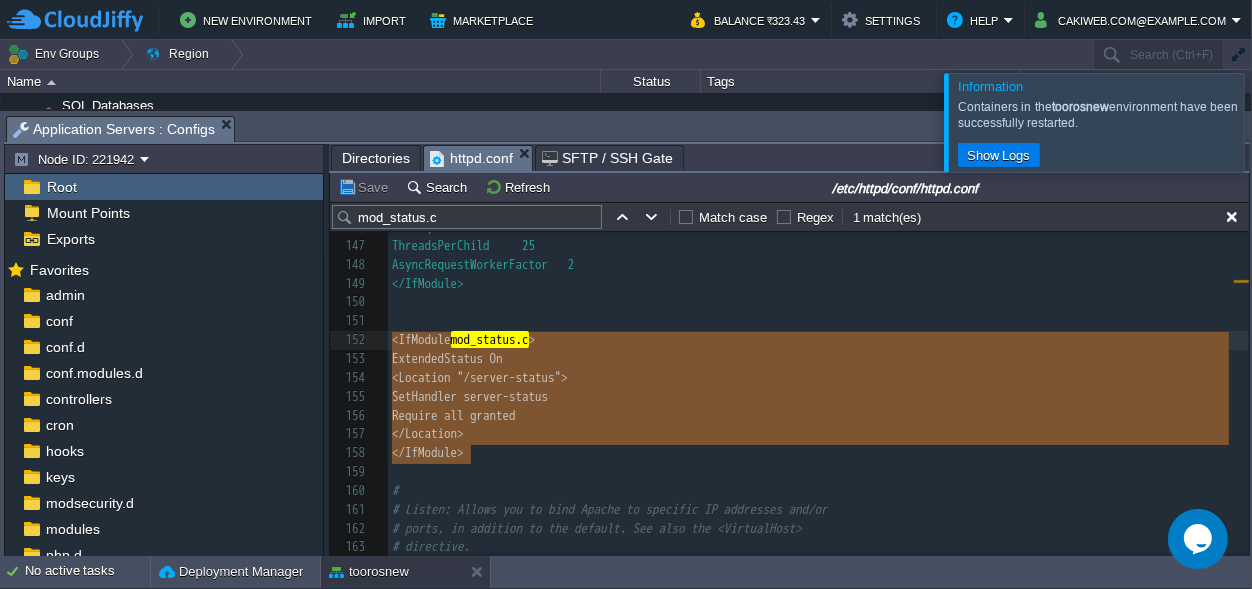 scroll, scrollTop: 93, scrollLeft: 78, axis: both 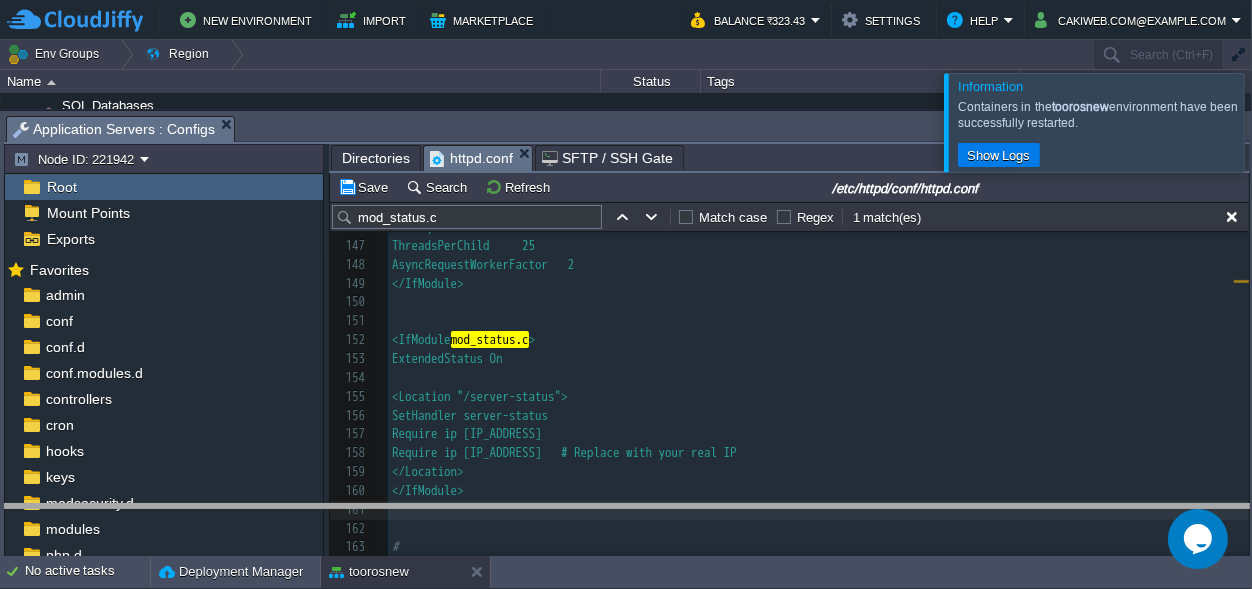 drag, startPoint x: 528, startPoint y: 128, endPoint x: 446, endPoint y: 502, distance: 382.8838 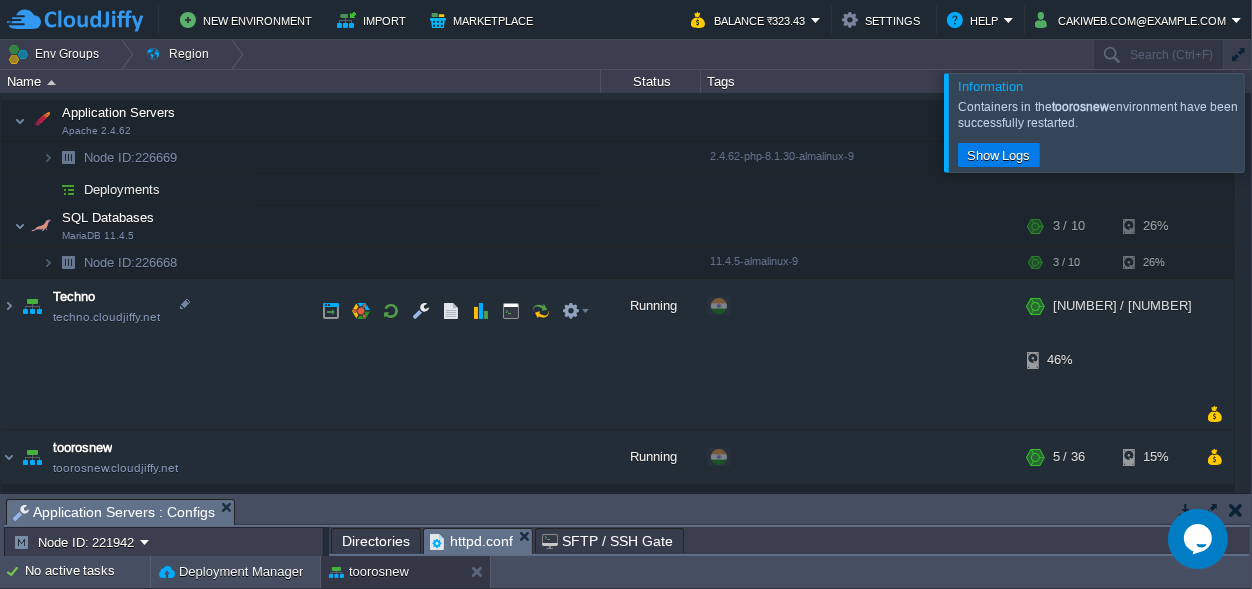 click at bounding box center (20, 505) 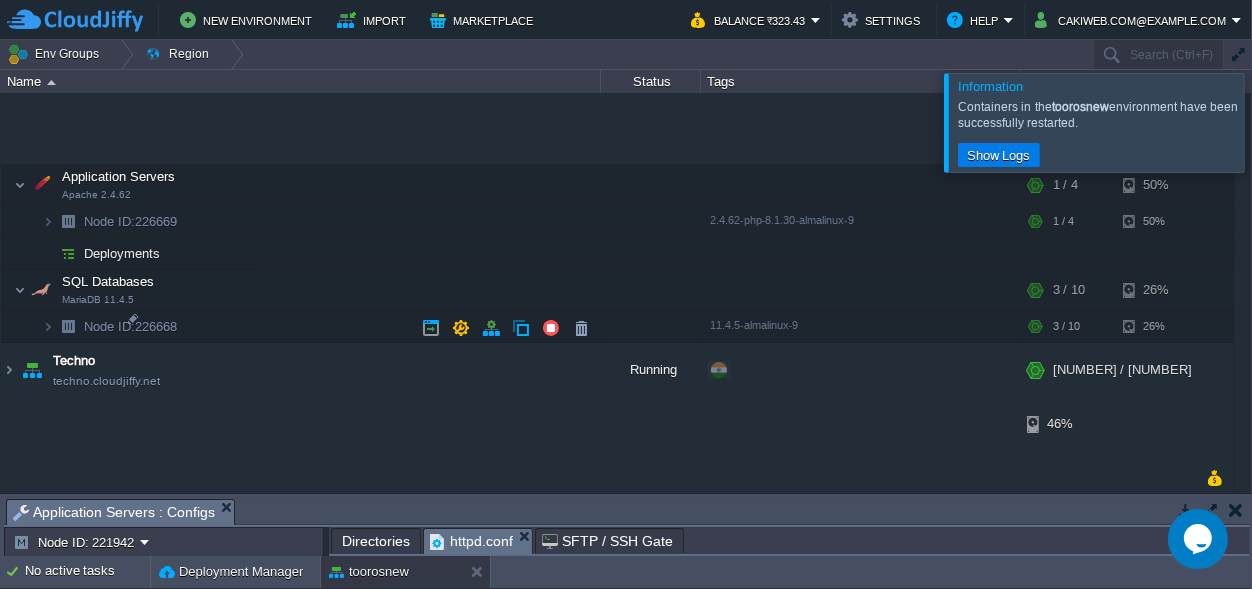 click at bounding box center (32, 521) 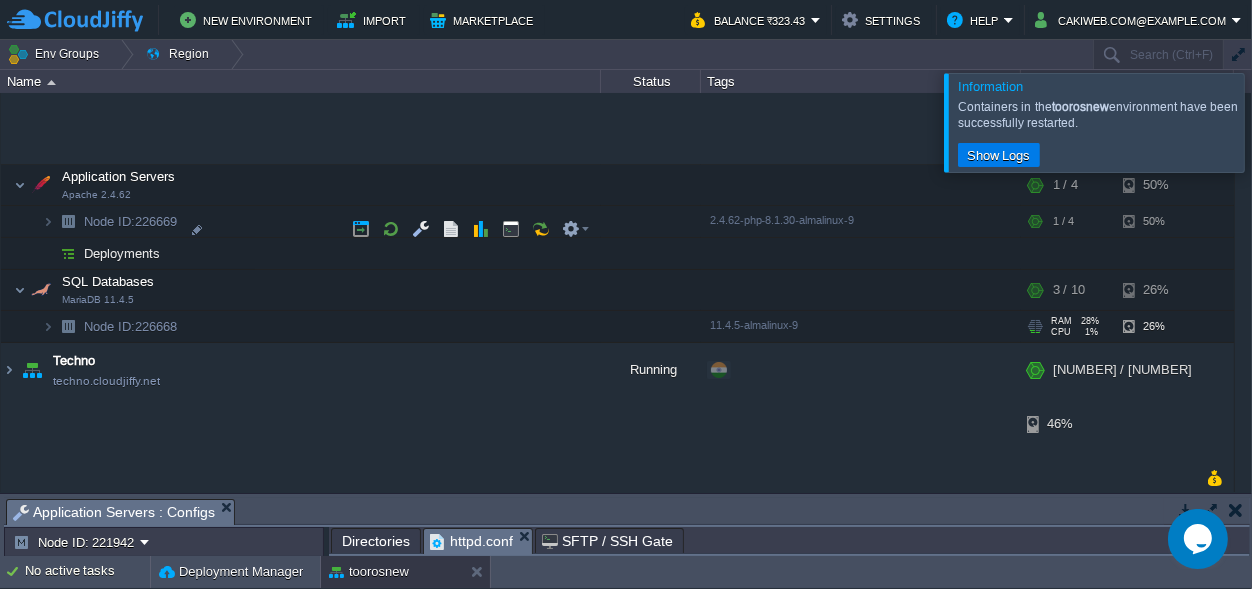 scroll, scrollTop: 328, scrollLeft: 0, axis: vertical 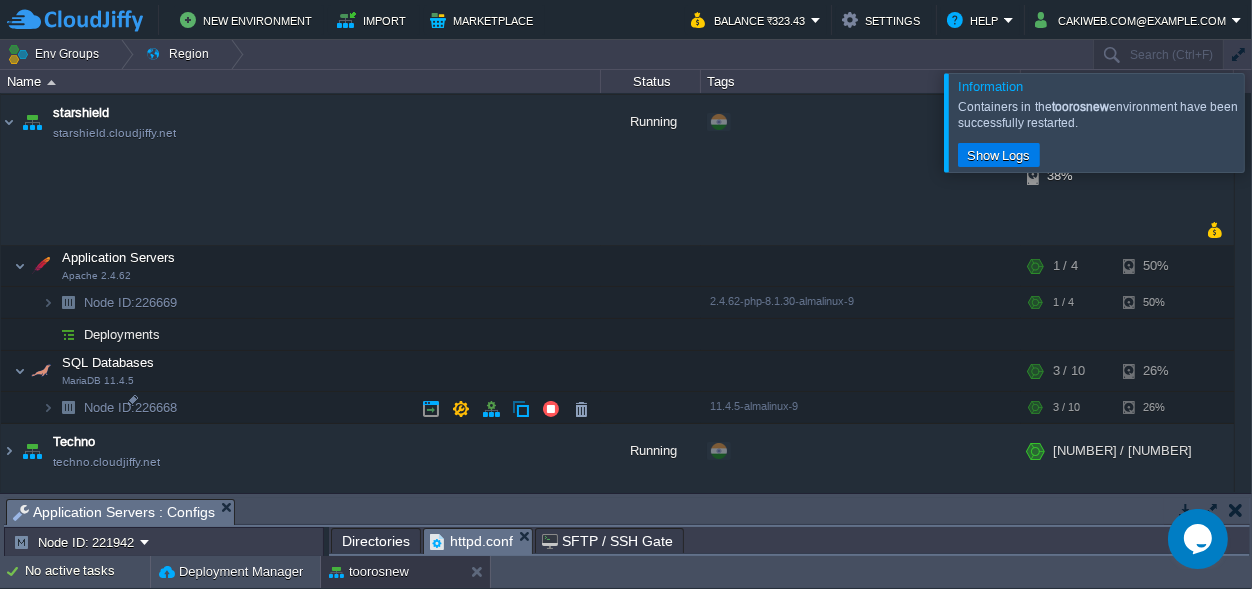 click at bounding box center (9, 602) 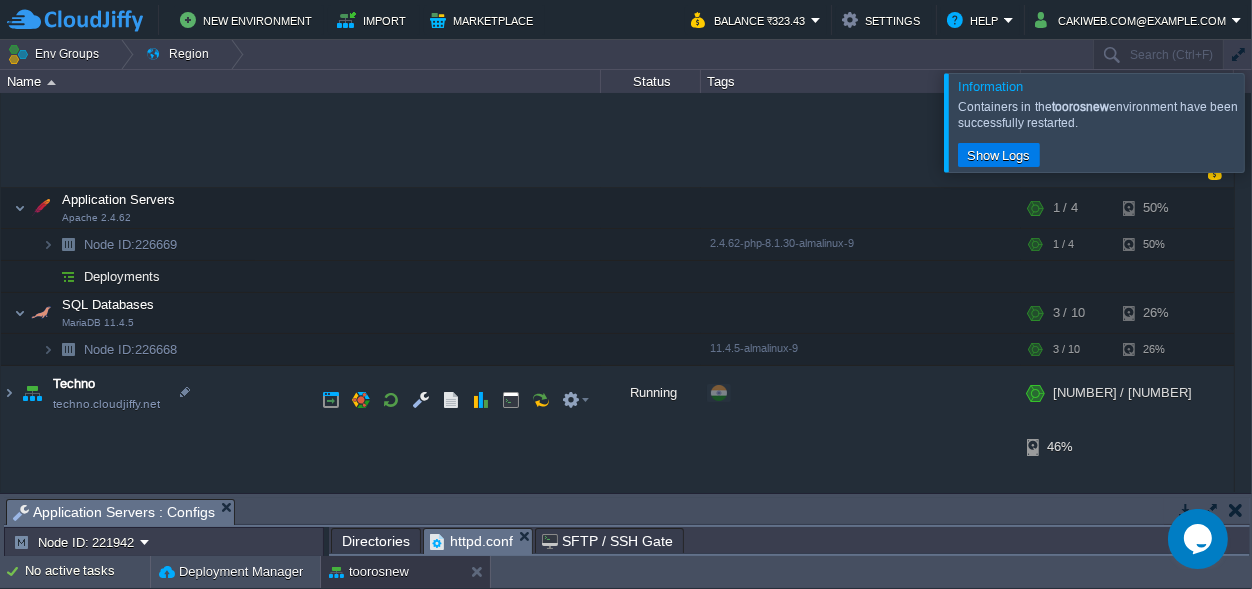 scroll, scrollTop: 409, scrollLeft: 0, axis: vertical 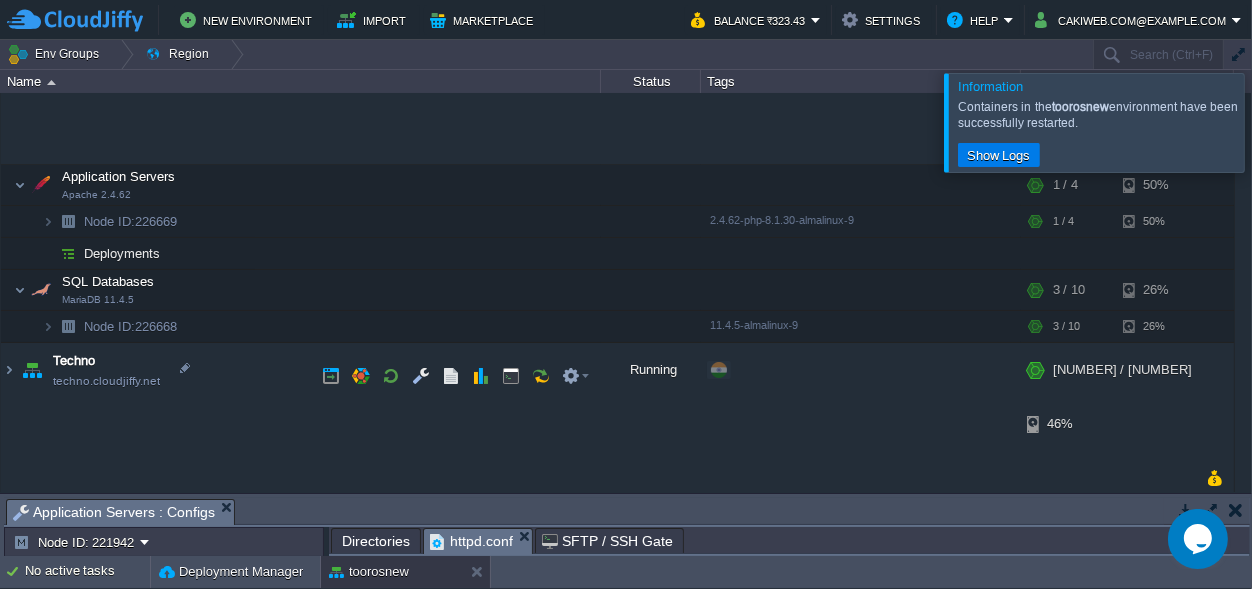 click at bounding box center [20, 569] 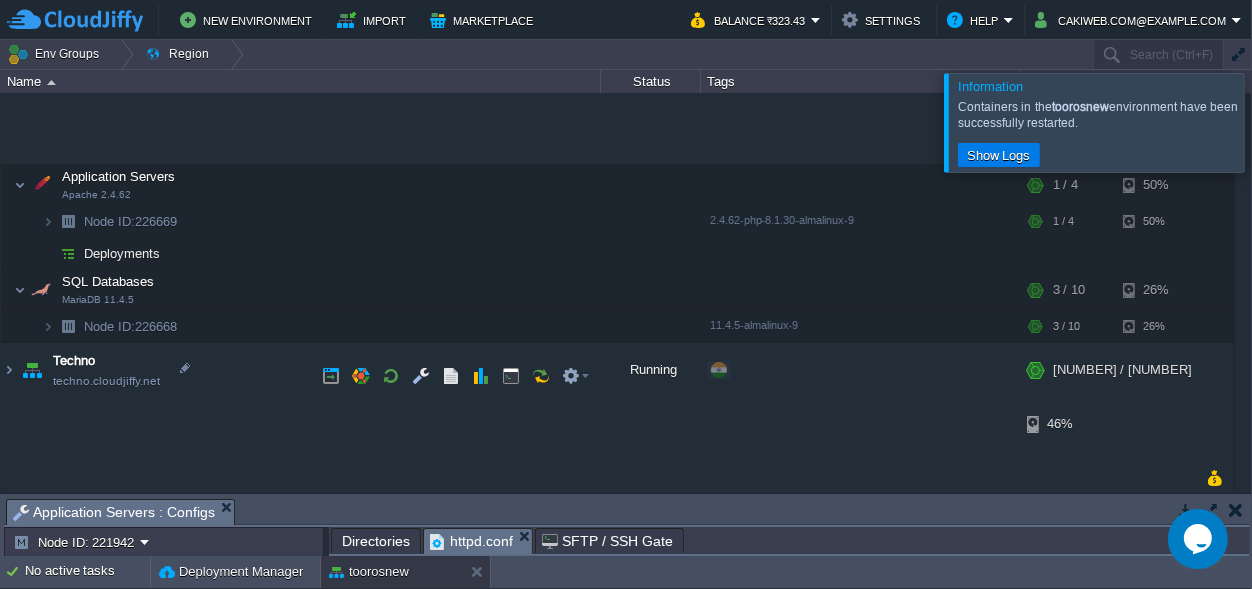 scroll, scrollTop: 473, scrollLeft: 0, axis: vertical 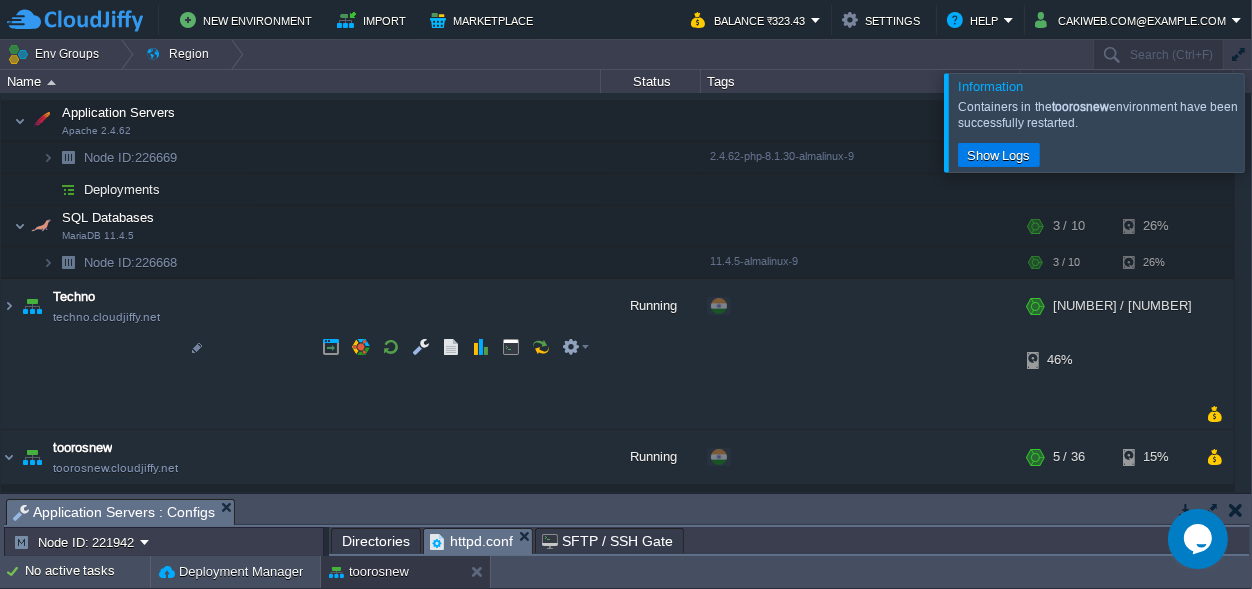 click at bounding box center (48, 541) 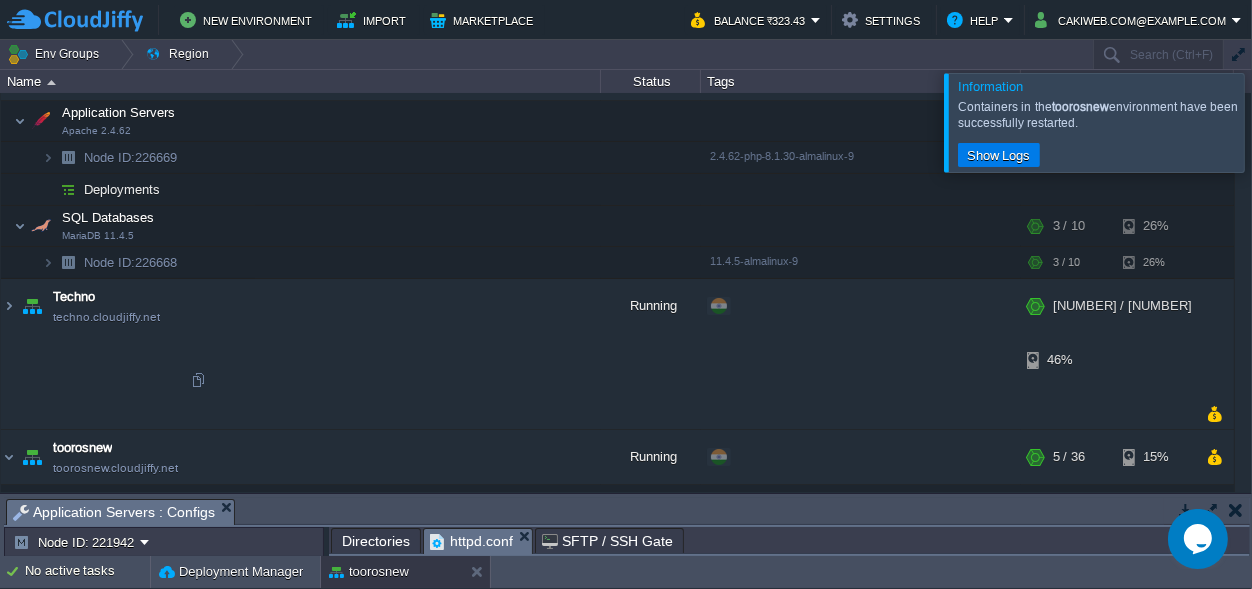 scroll, scrollTop: 567, scrollLeft: 0, axis: vertical 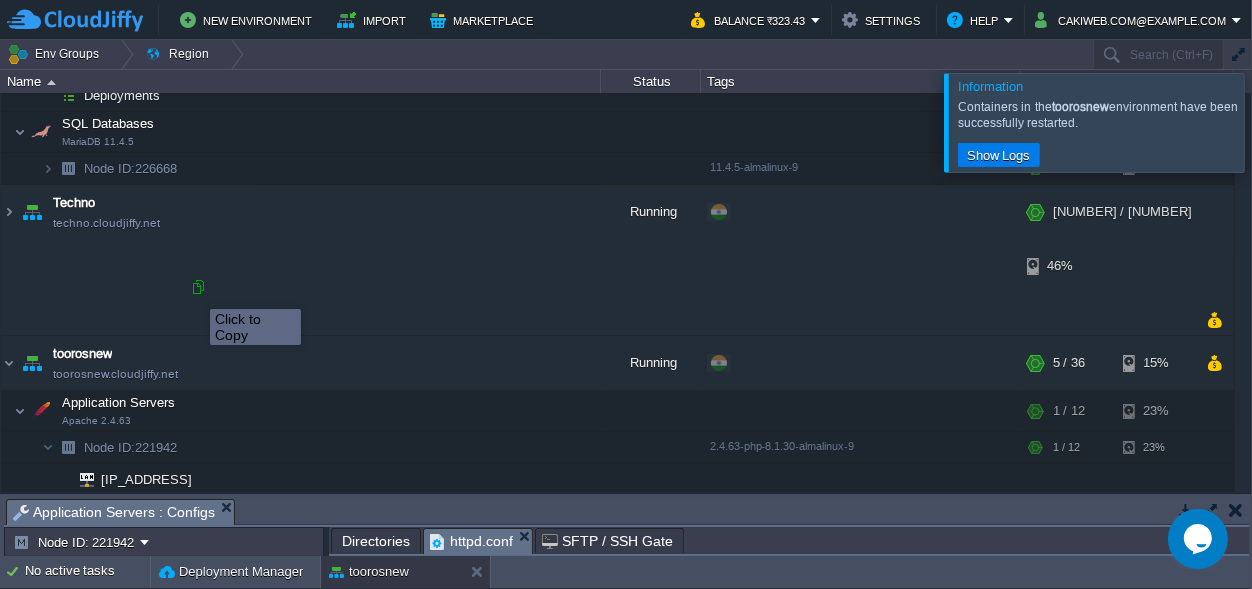 click at bounding box center (198, 287) 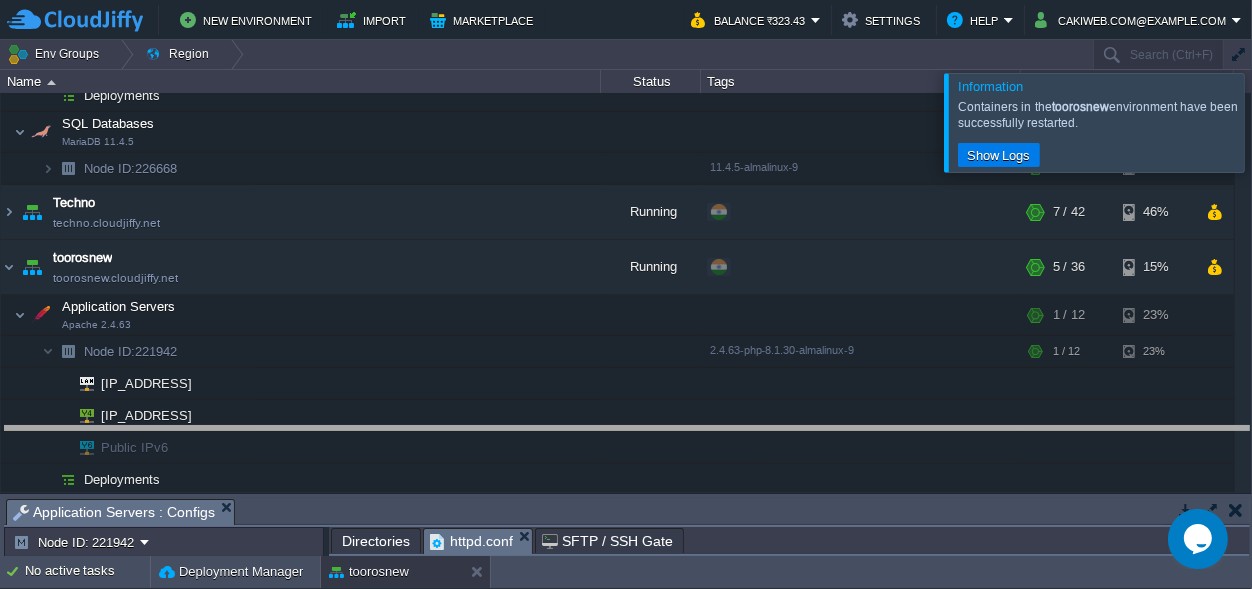 drag, startPoint x: 450, startPoint y: 511, endPoint x: 438, endPoint y: -78, distance: 589.12225 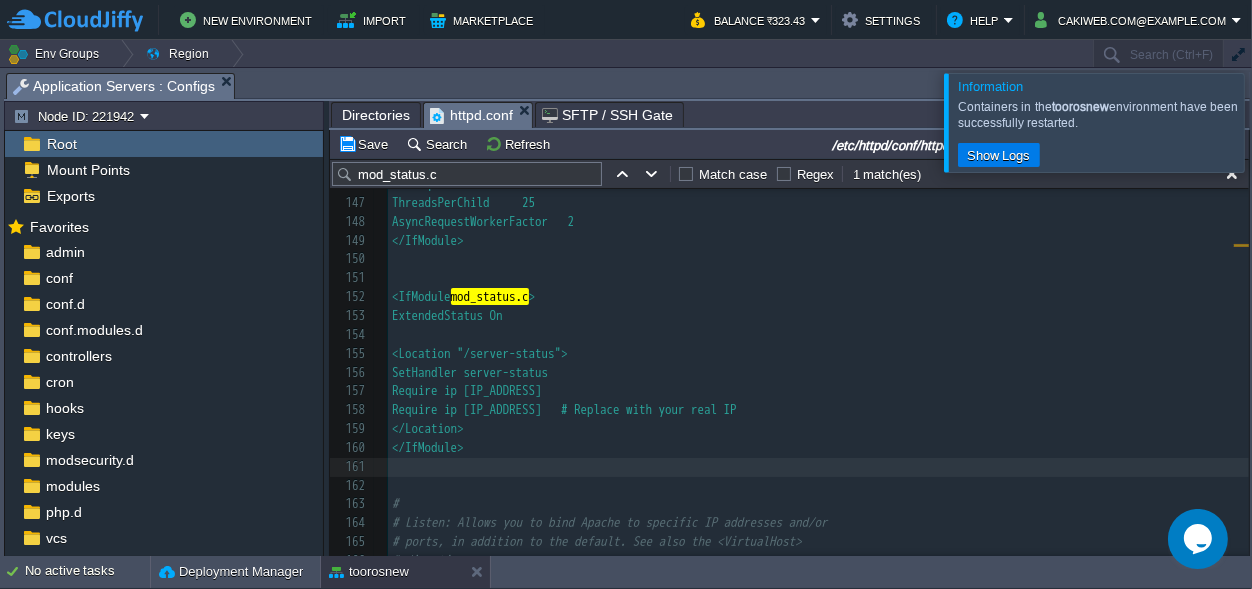 scroll, scrollTop: 0, scrollLeft: 0, axis: both 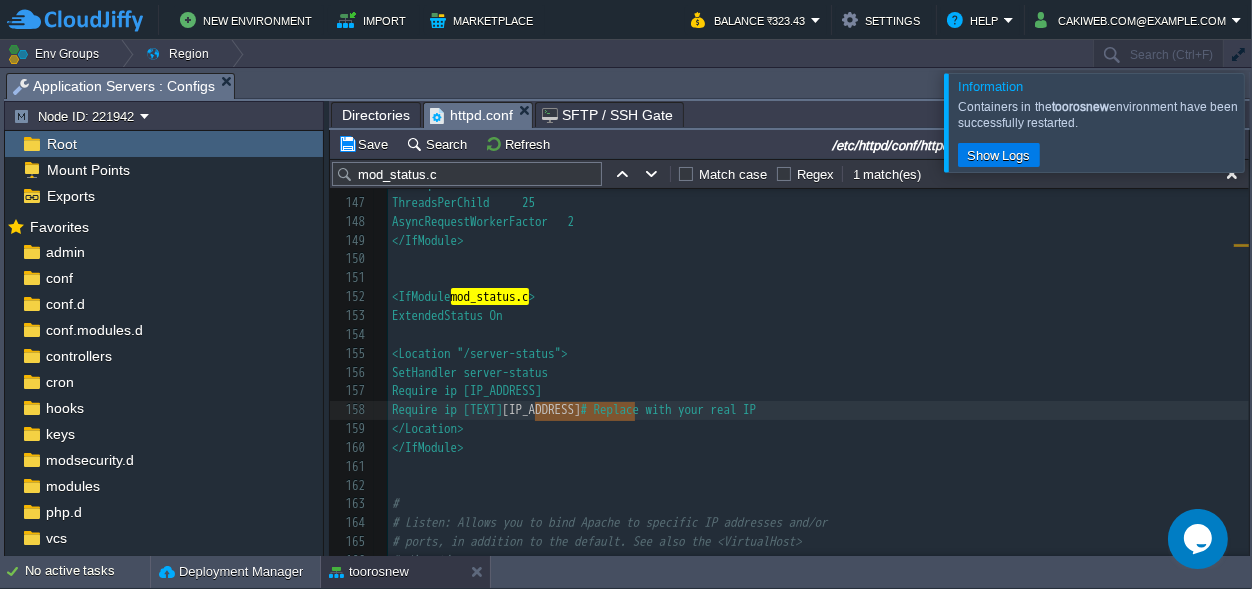 type on "[IP_ADDRESS]" 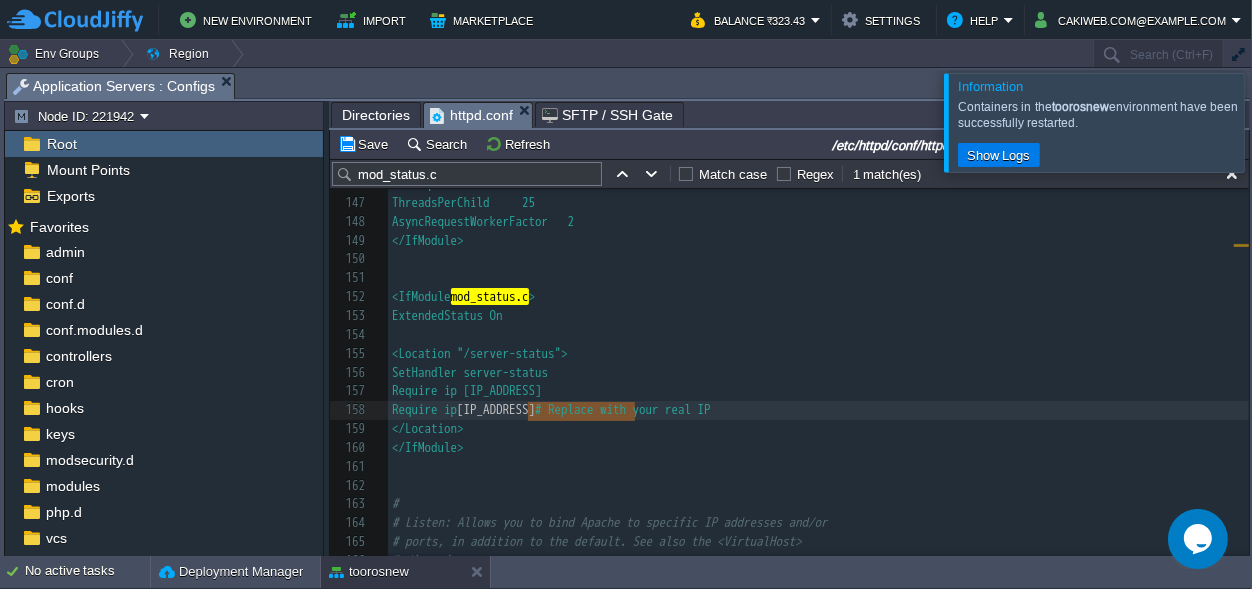 drag, startPoint x: 633, startPoint y: 405, endPoint x: 530, endPoint y: 409, distance: 103.077644 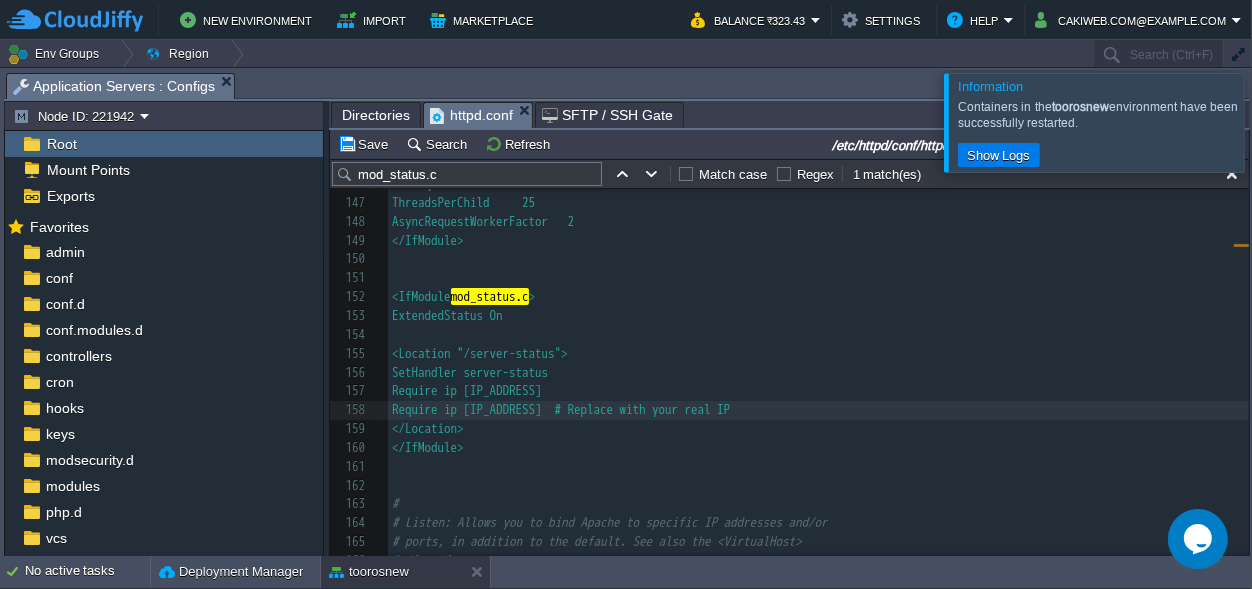 scroll, scrollTop: 0, scrollLeft: 0, axis: both 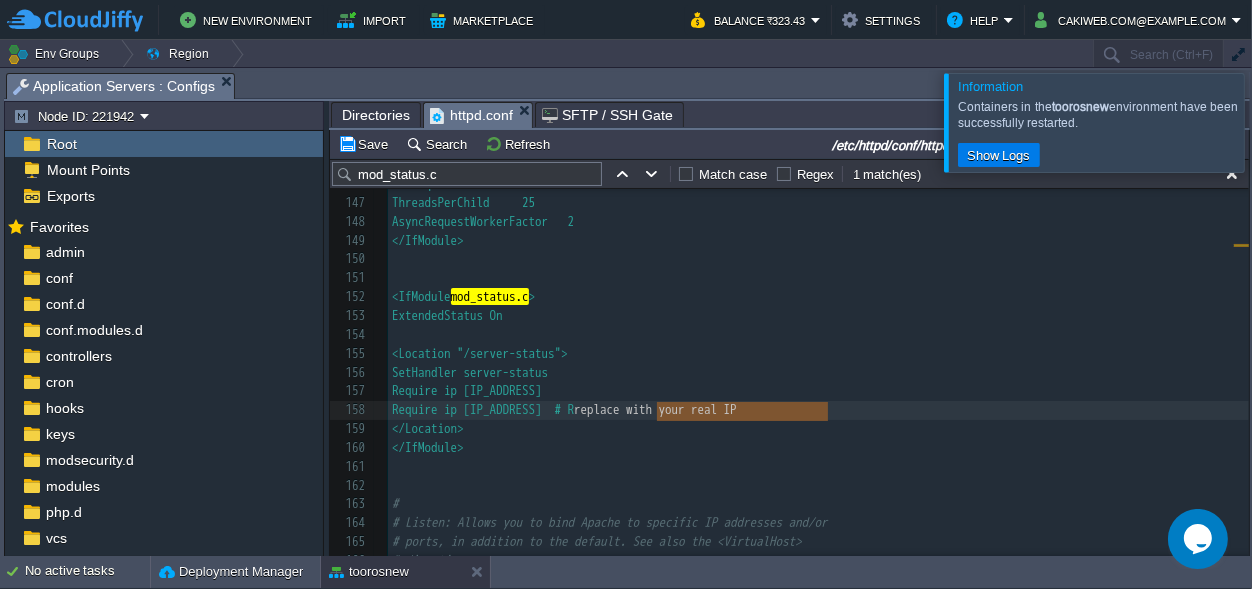 type on "# Replace with your real IP" 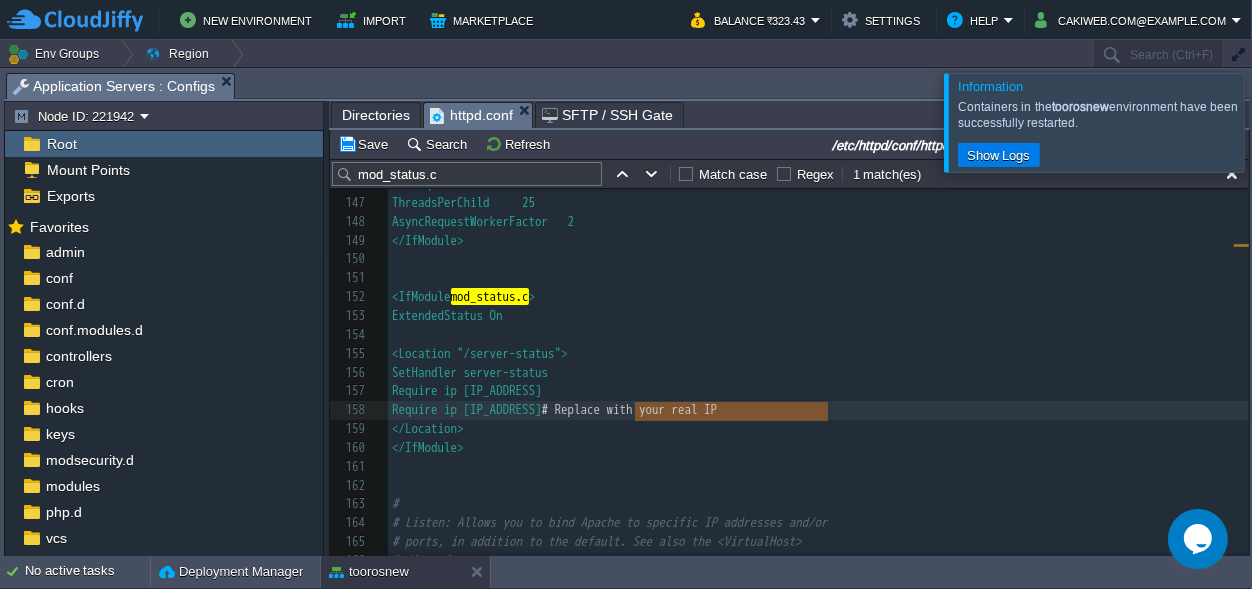 drag, startPoint x: 852, startPoint y: 410, endPoint x: 651, endPoint y: 407, distance: 201.02238 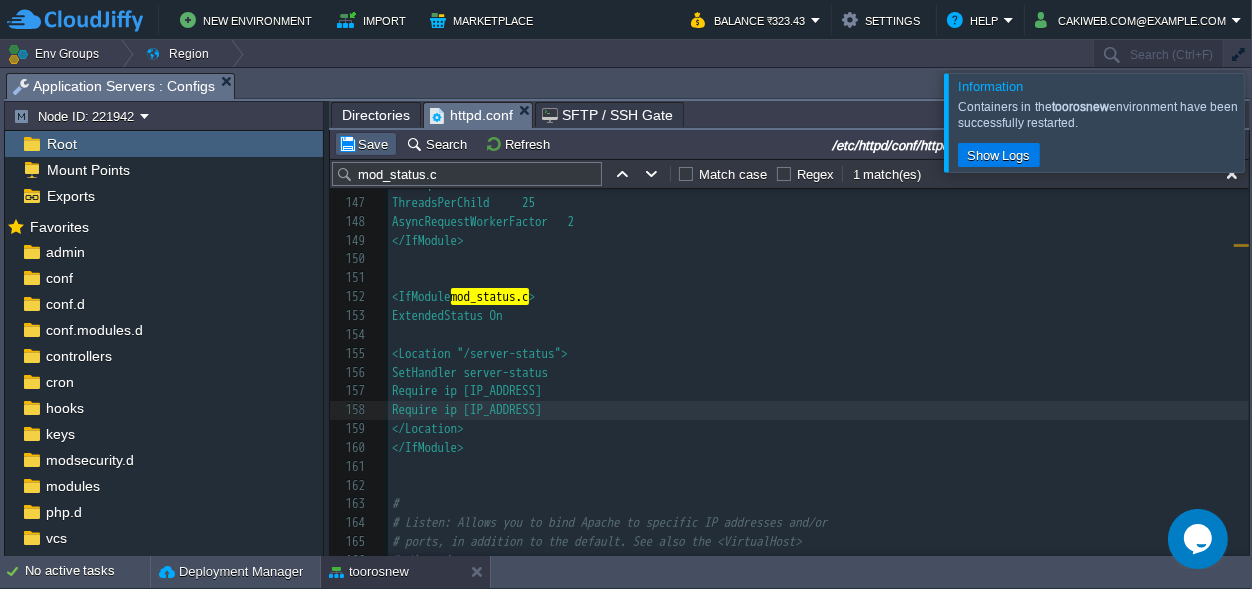 click on "Save" at bounding box center [366, 144] 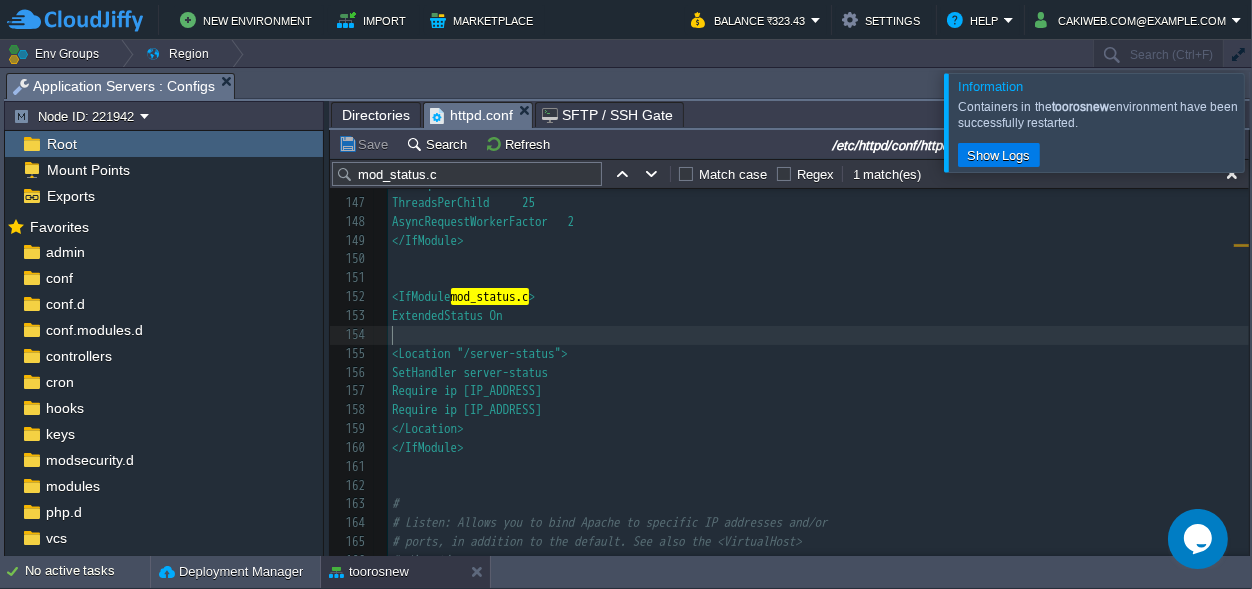 click on "​" at bounding box center [818, 335] 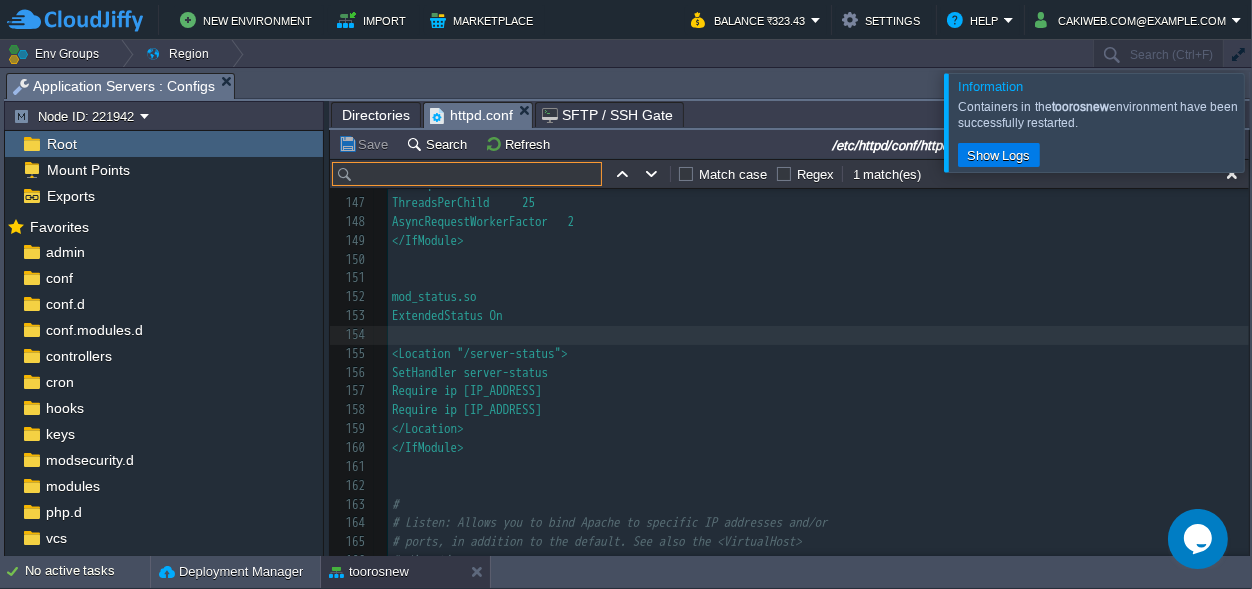 paste on "mod_status.so" 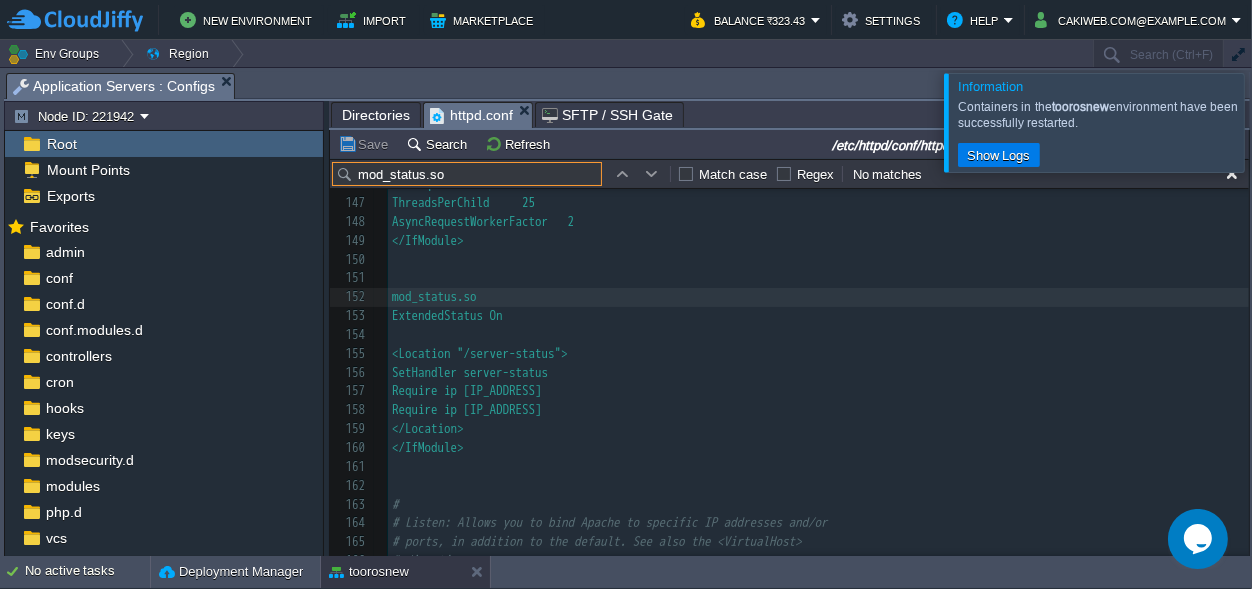 type on "mod_status.so" 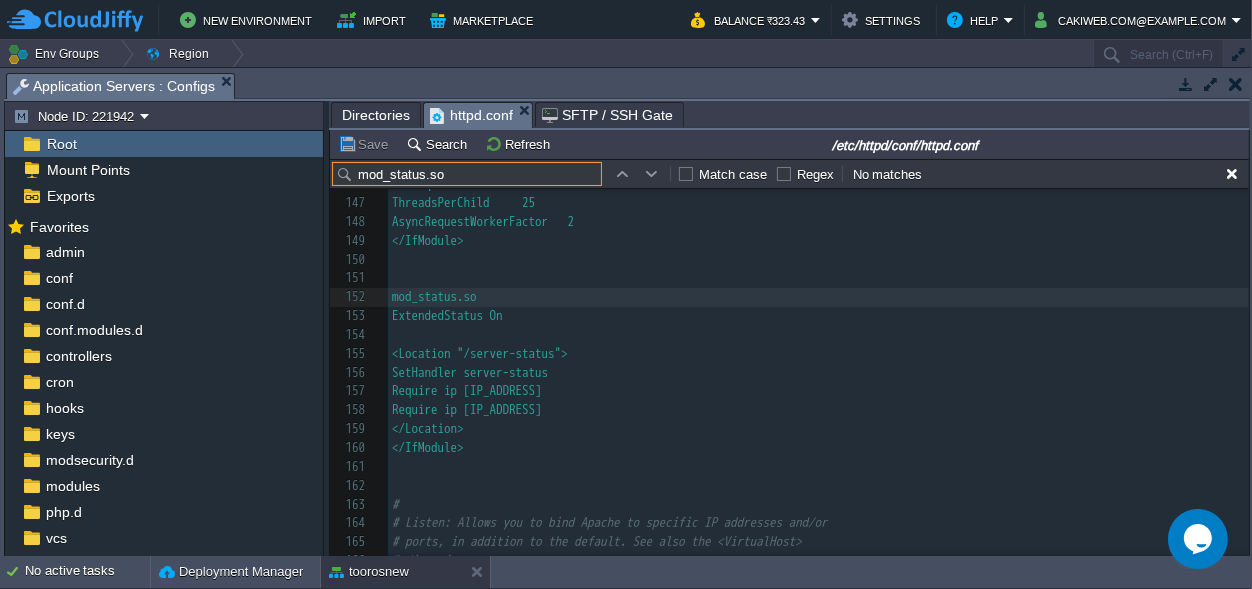 click on "mod_status.so" at bounding box center [467, 174] 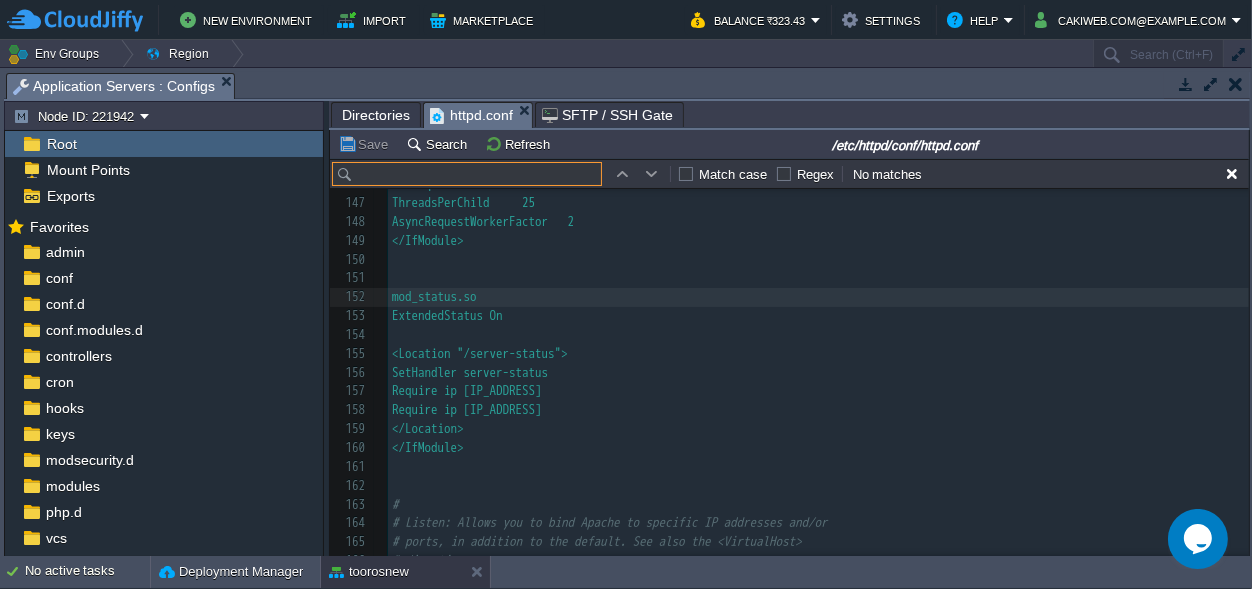 type 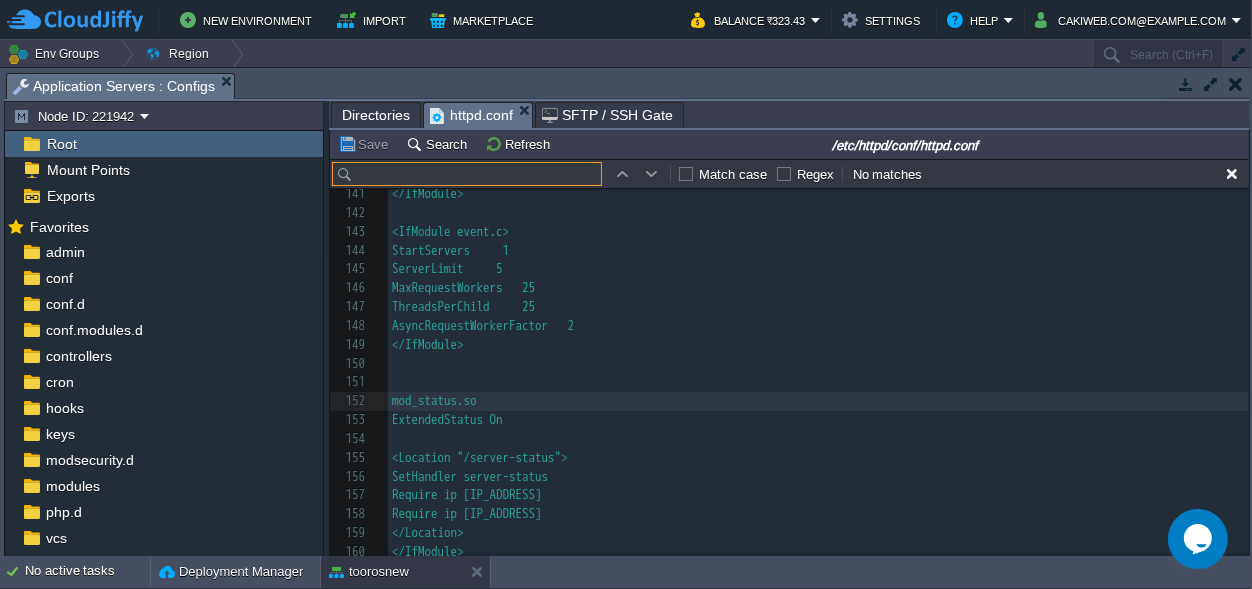 scroll, scrollTop: 2564, scrollLeft: 0, axis: vertical 